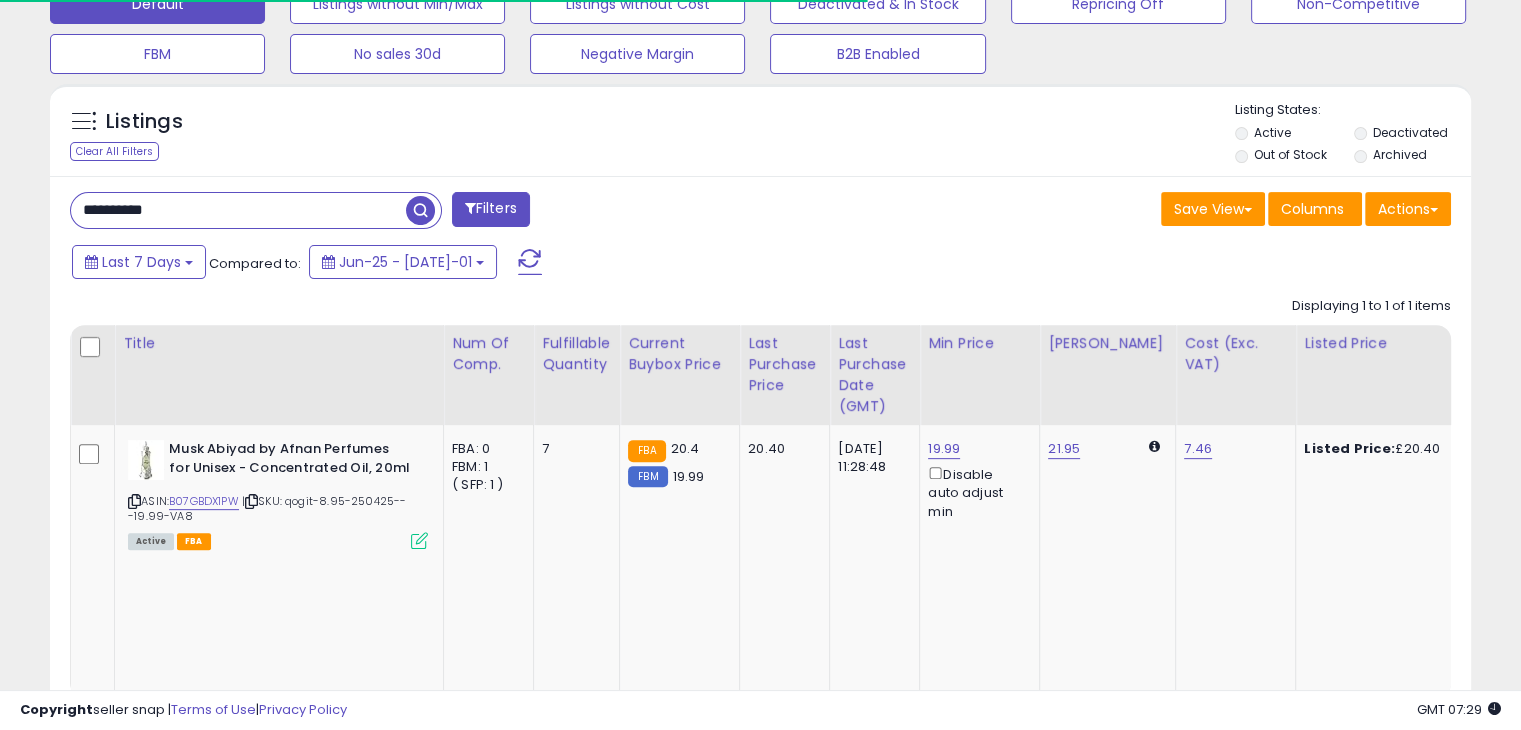 scroll, scrollTop: 646, scrollLeft: 0, axis: vertical 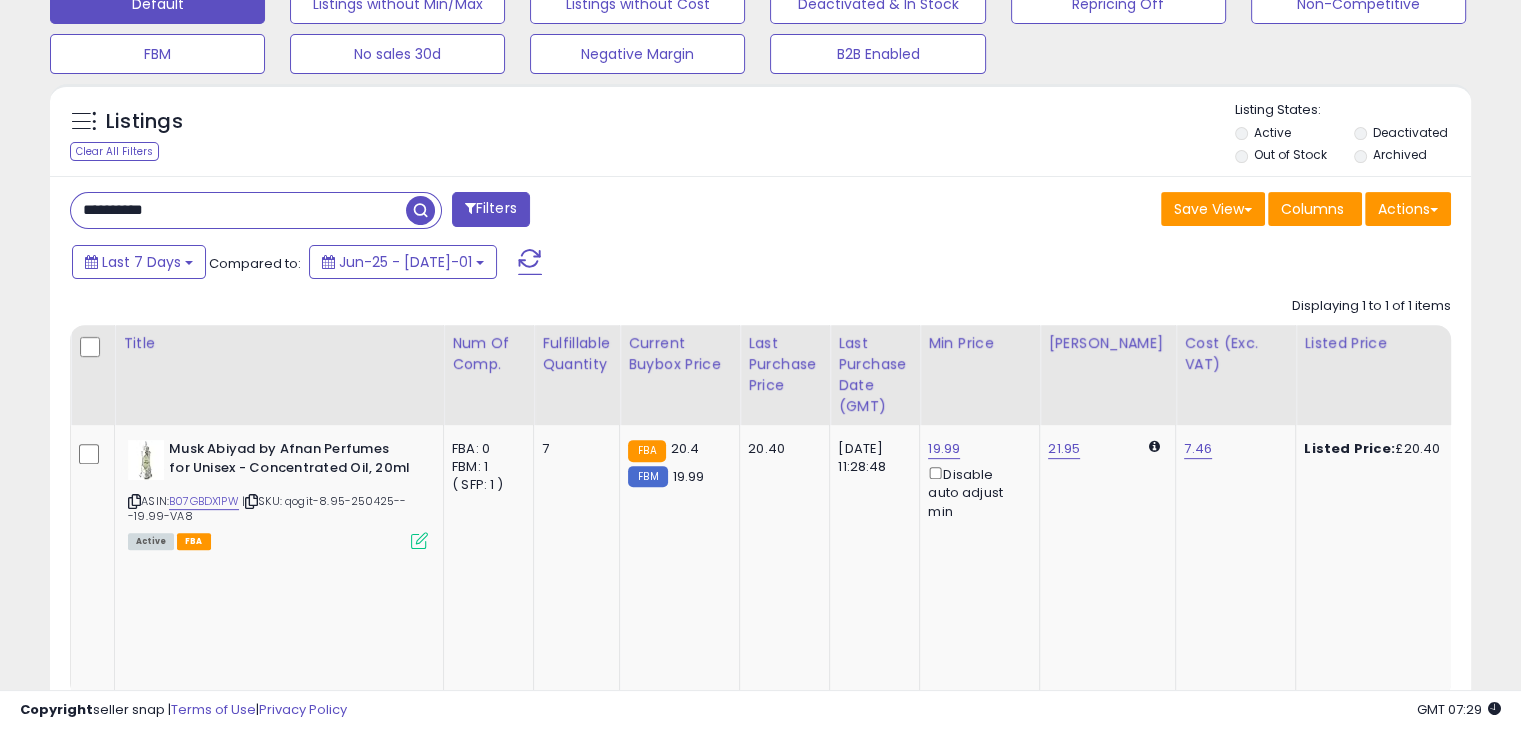 click on "**********" at bounding box center [238, 210] 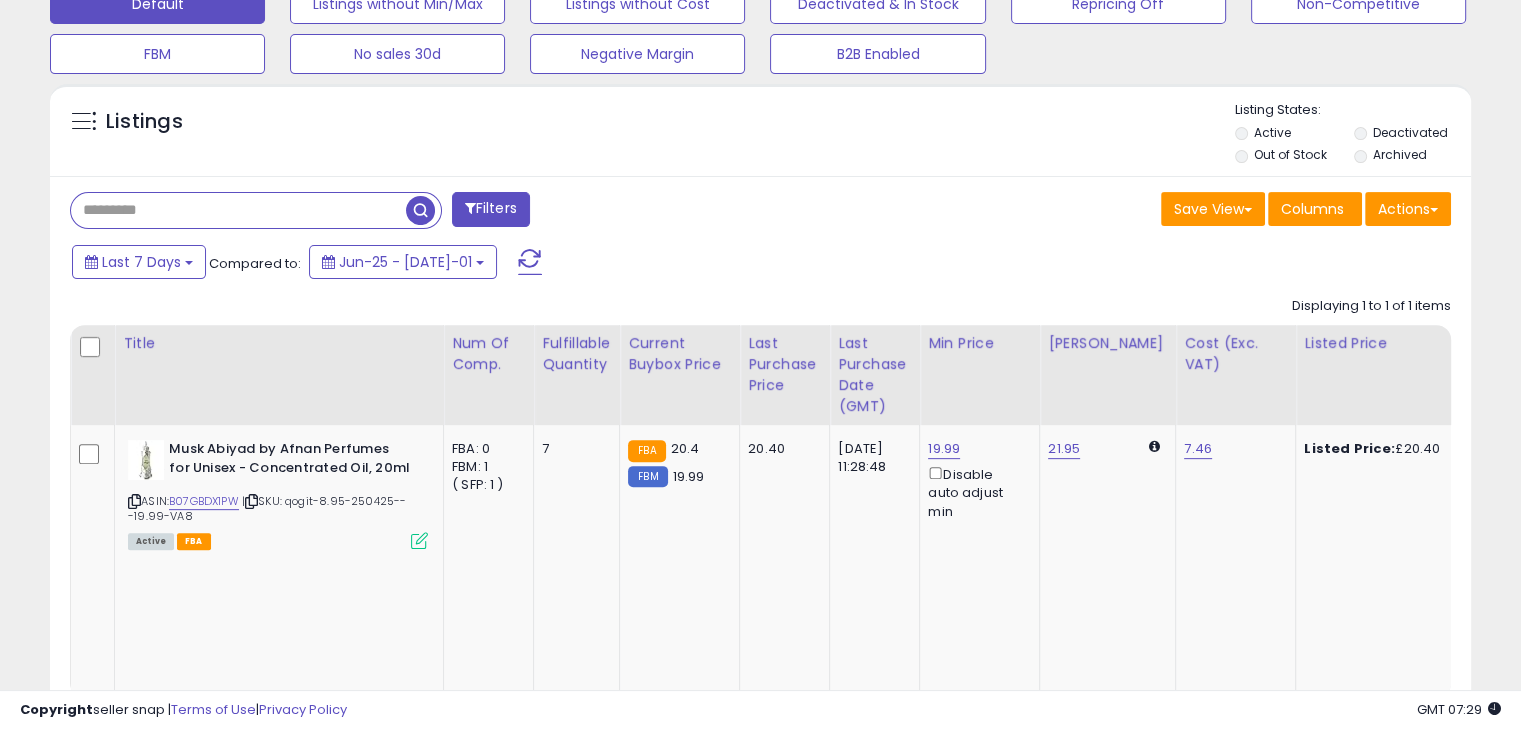paste on "**********" 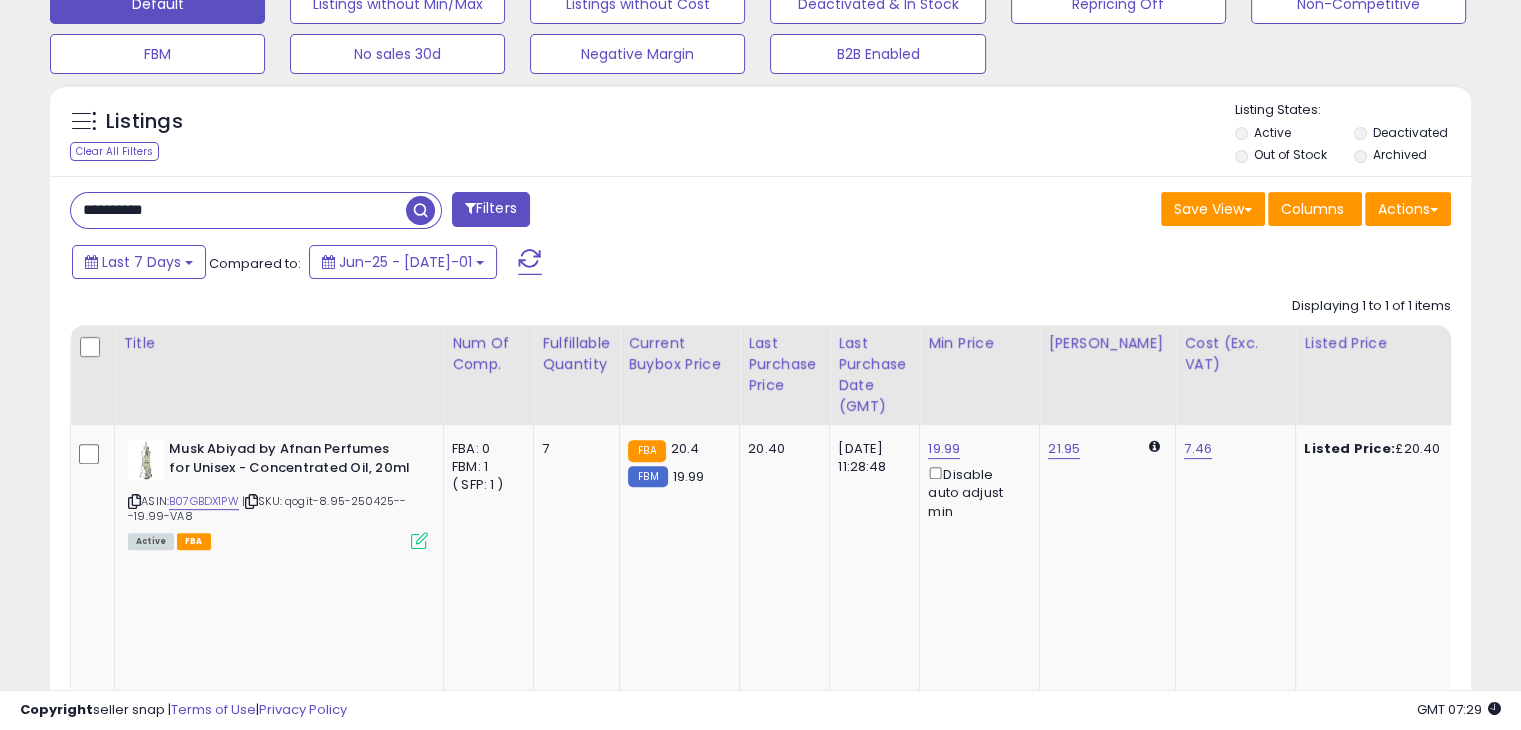 type on "**********" 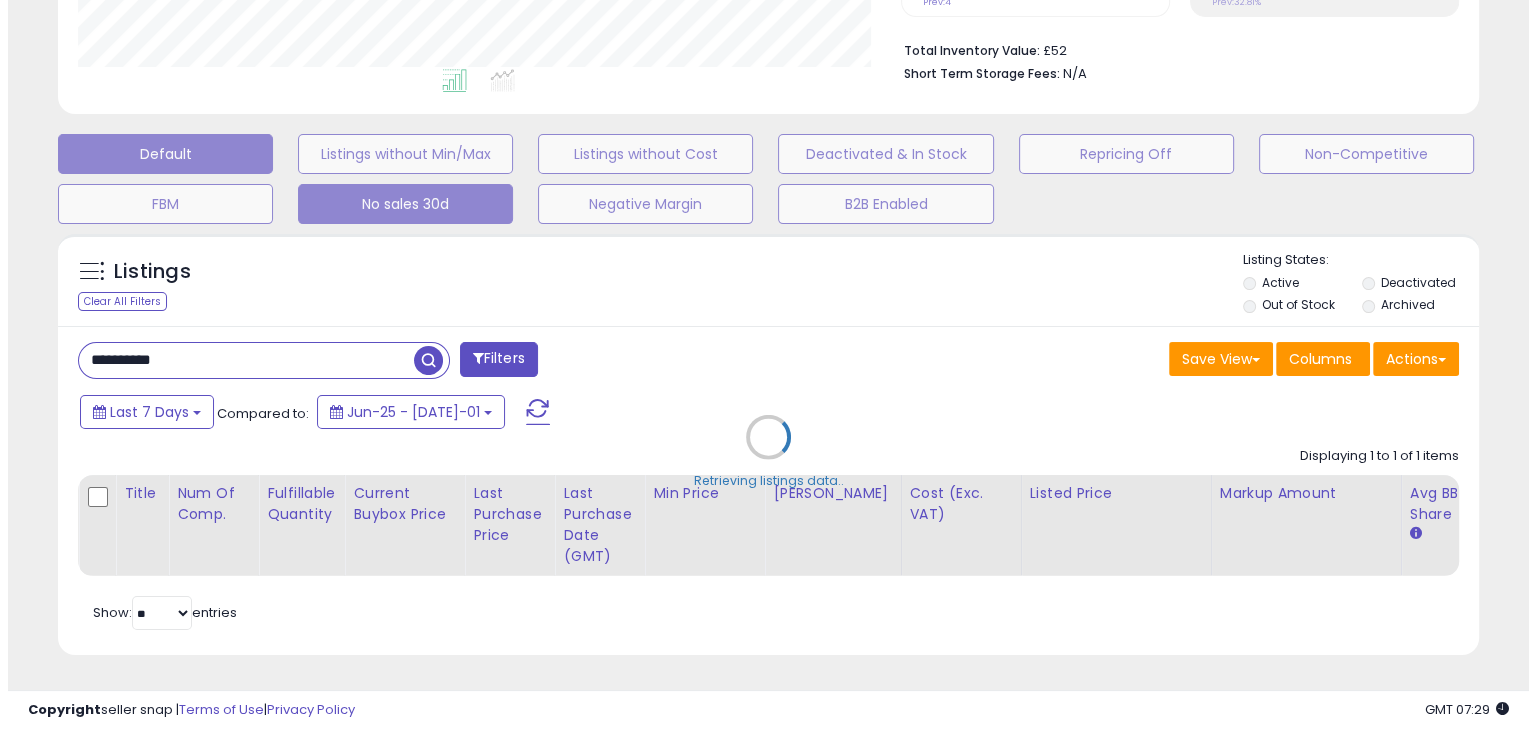scroll, scrollTop: 510, scrollLeft: 0, axis: vertical 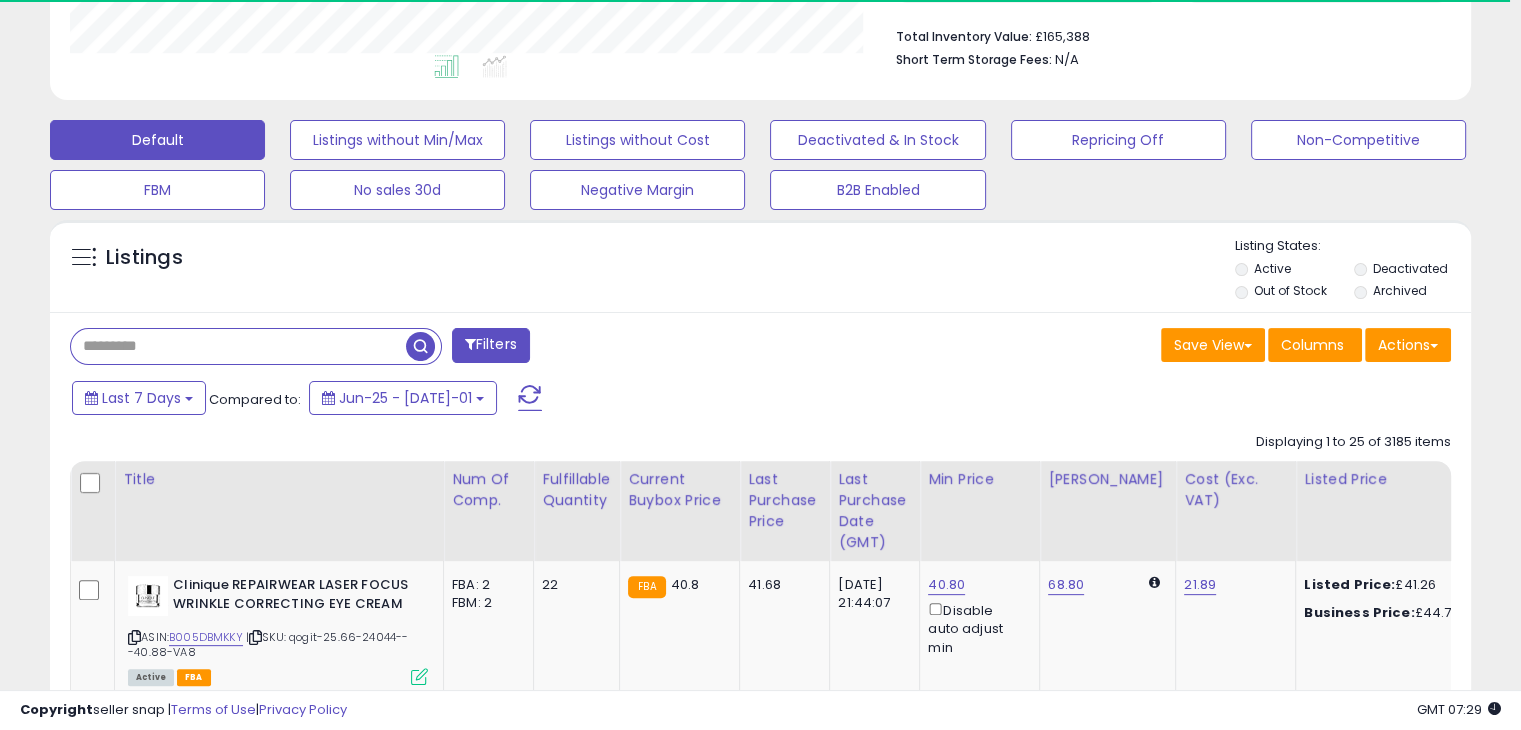 click at bounding box center (238, 346) 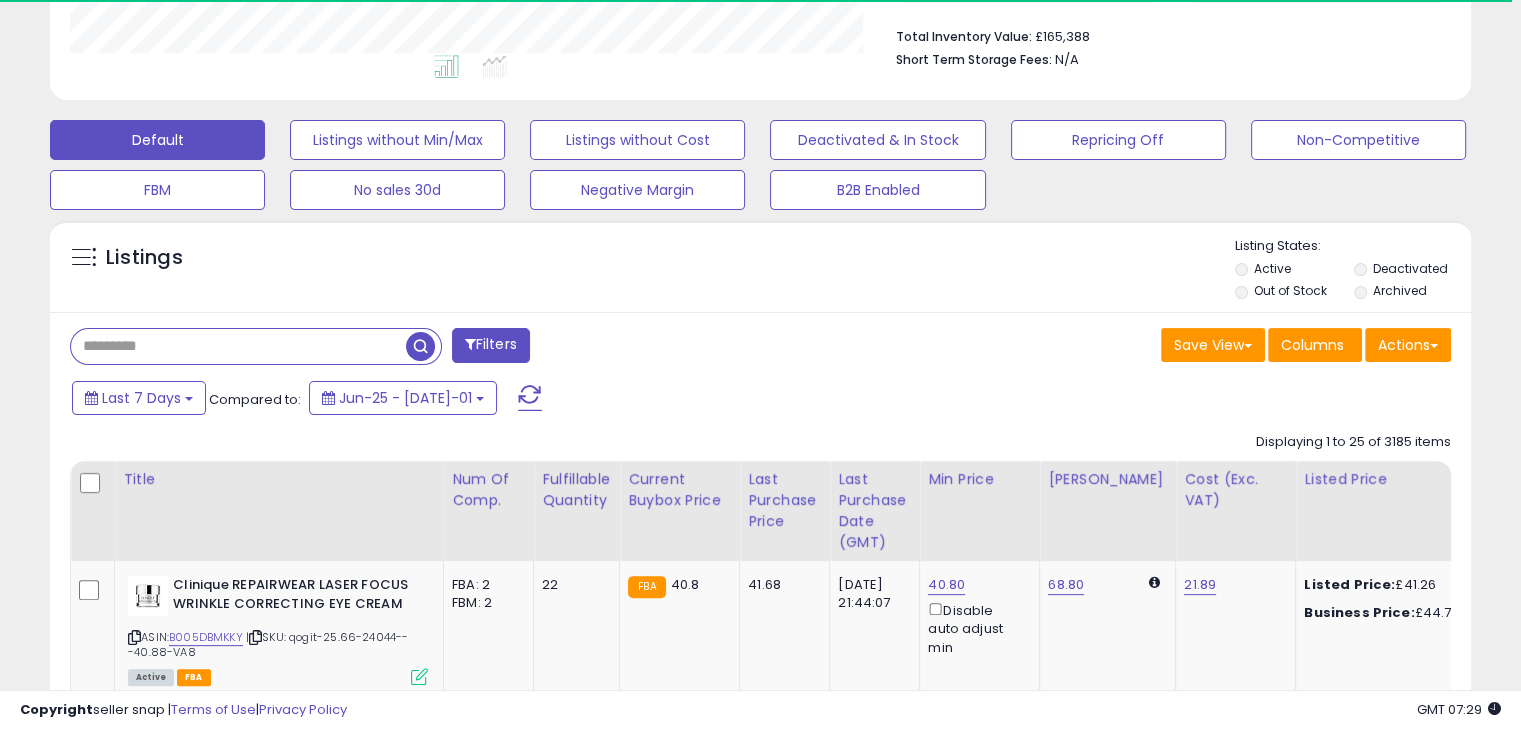 paste on "**********" 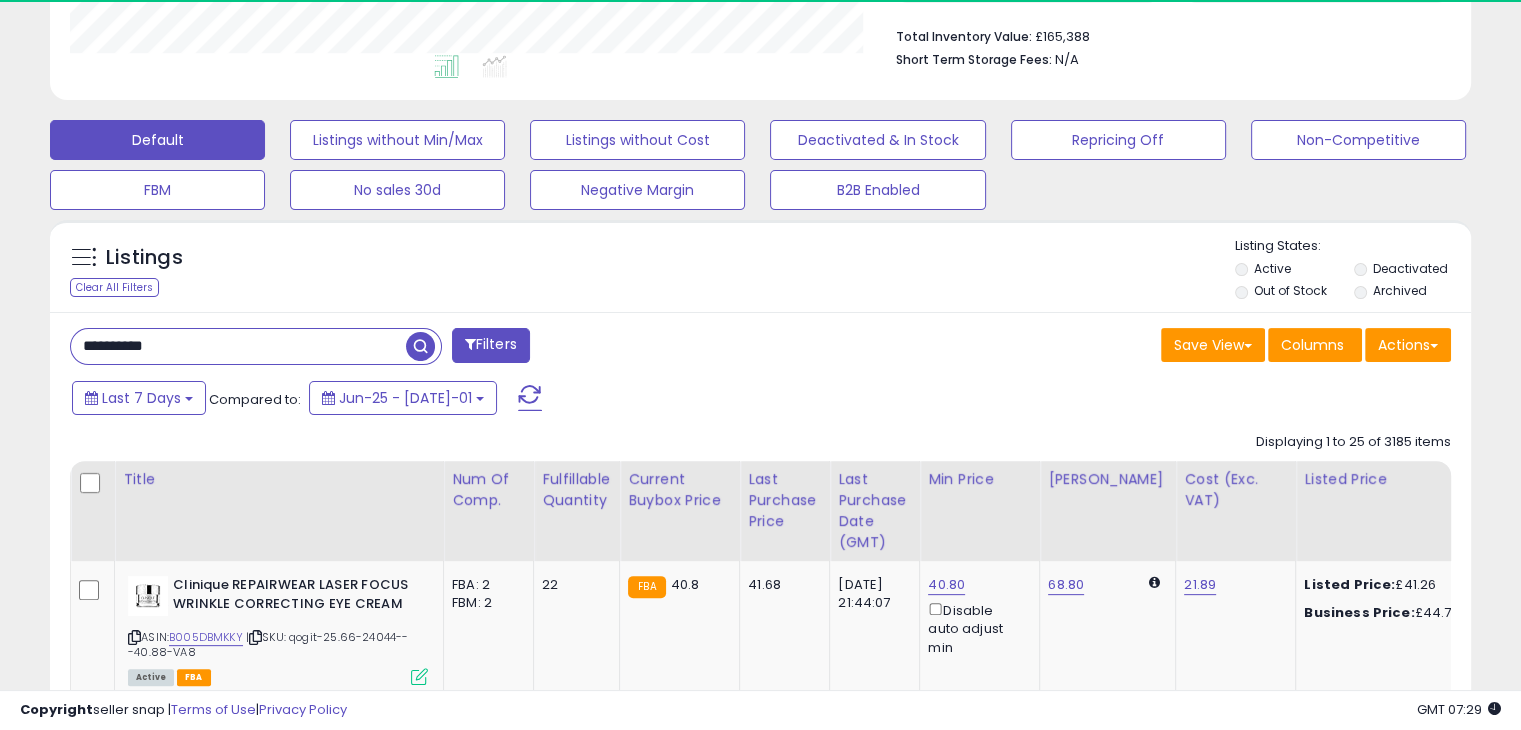 scroll, scrollTop: 999589, scrollLeft: 999176, axis: both 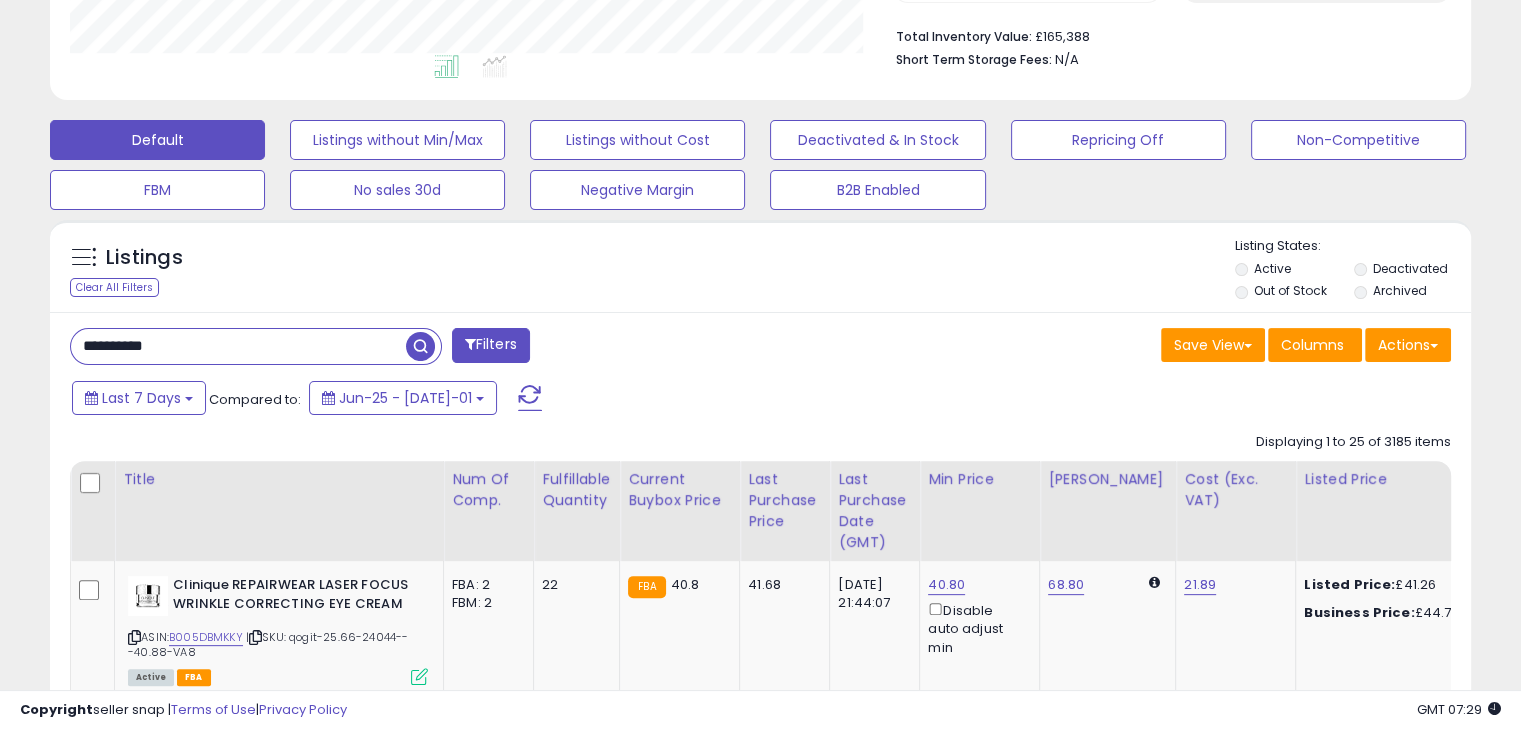 type on "**********" 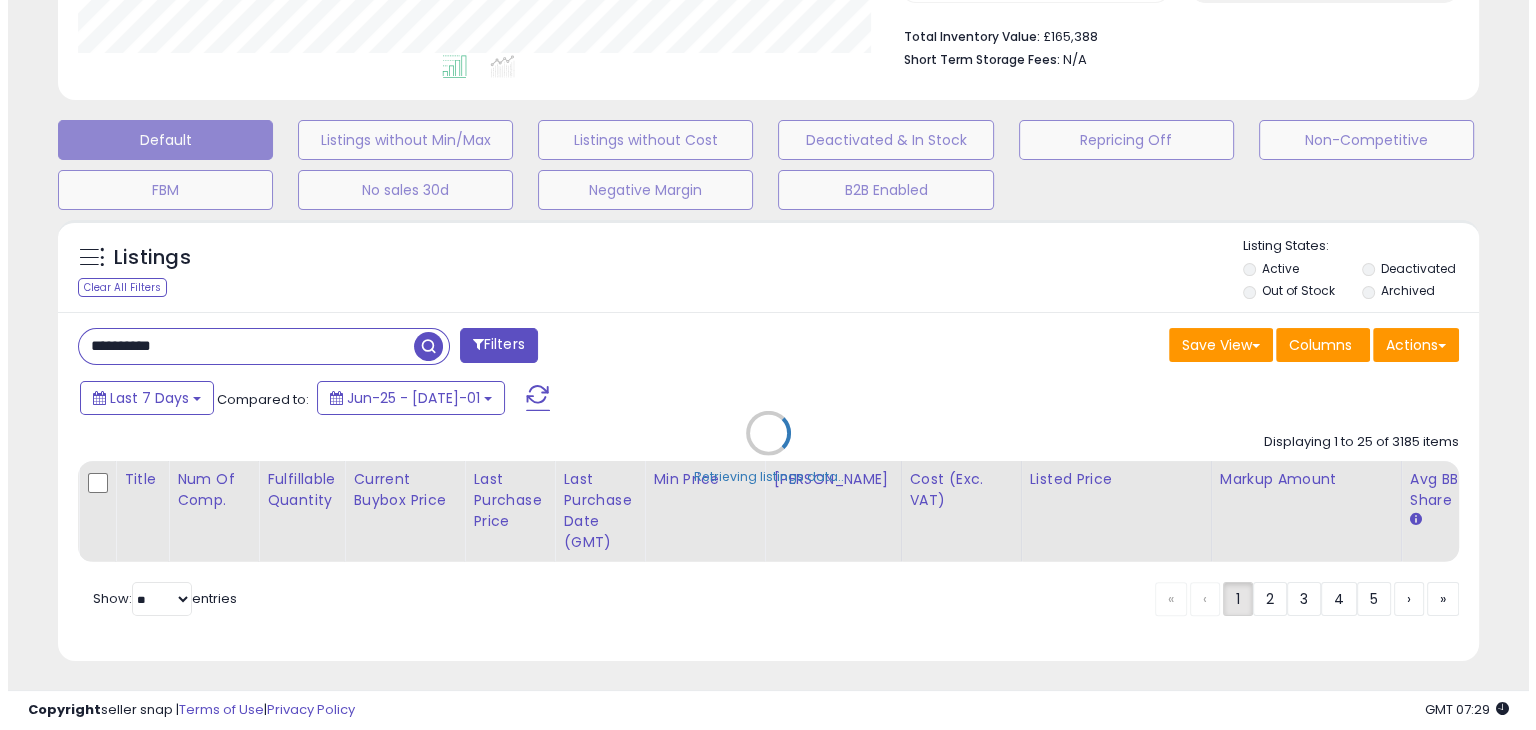 scroll, scrollTop: 999589, scrollLeft: 999168, axis: both 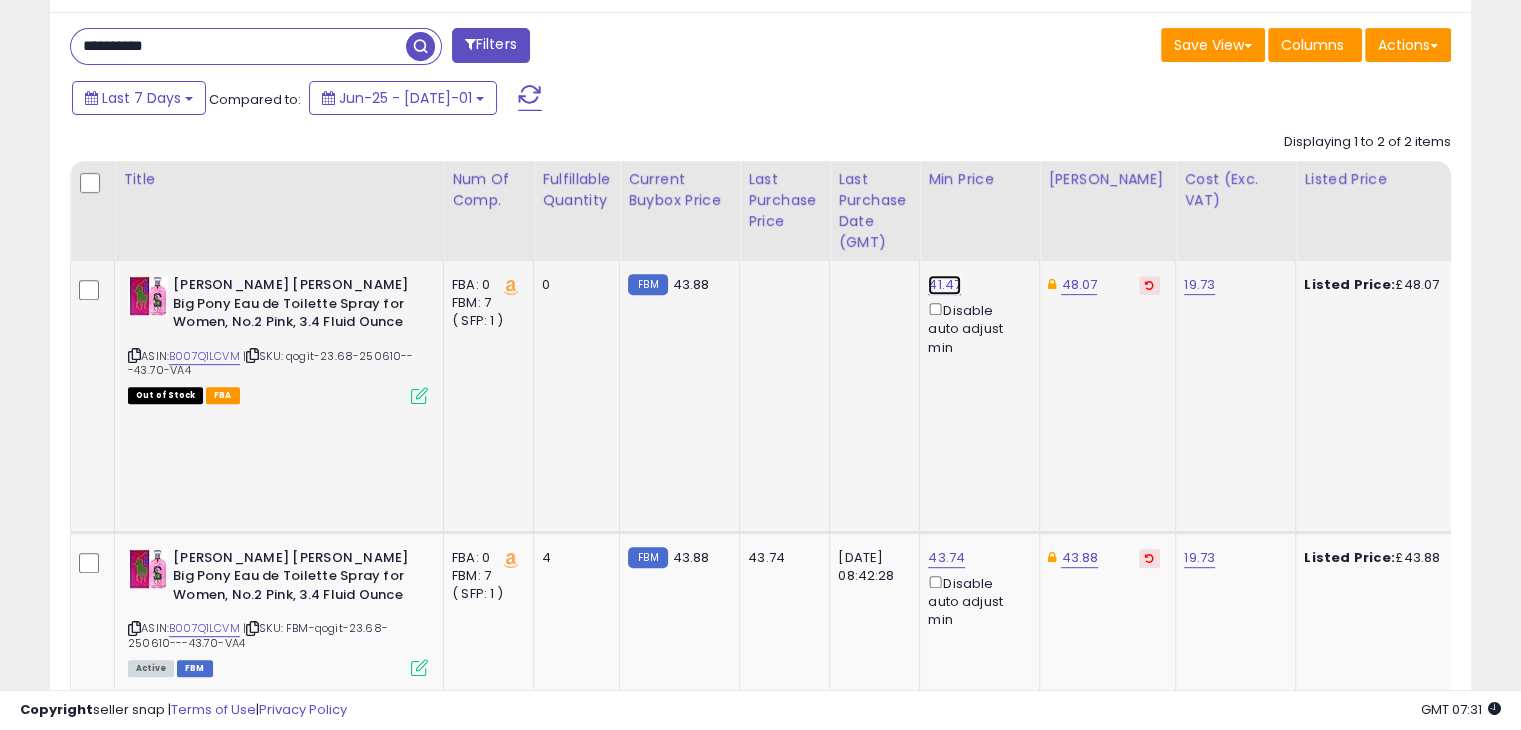 click on "41.47" at bounding box center [944, 285] 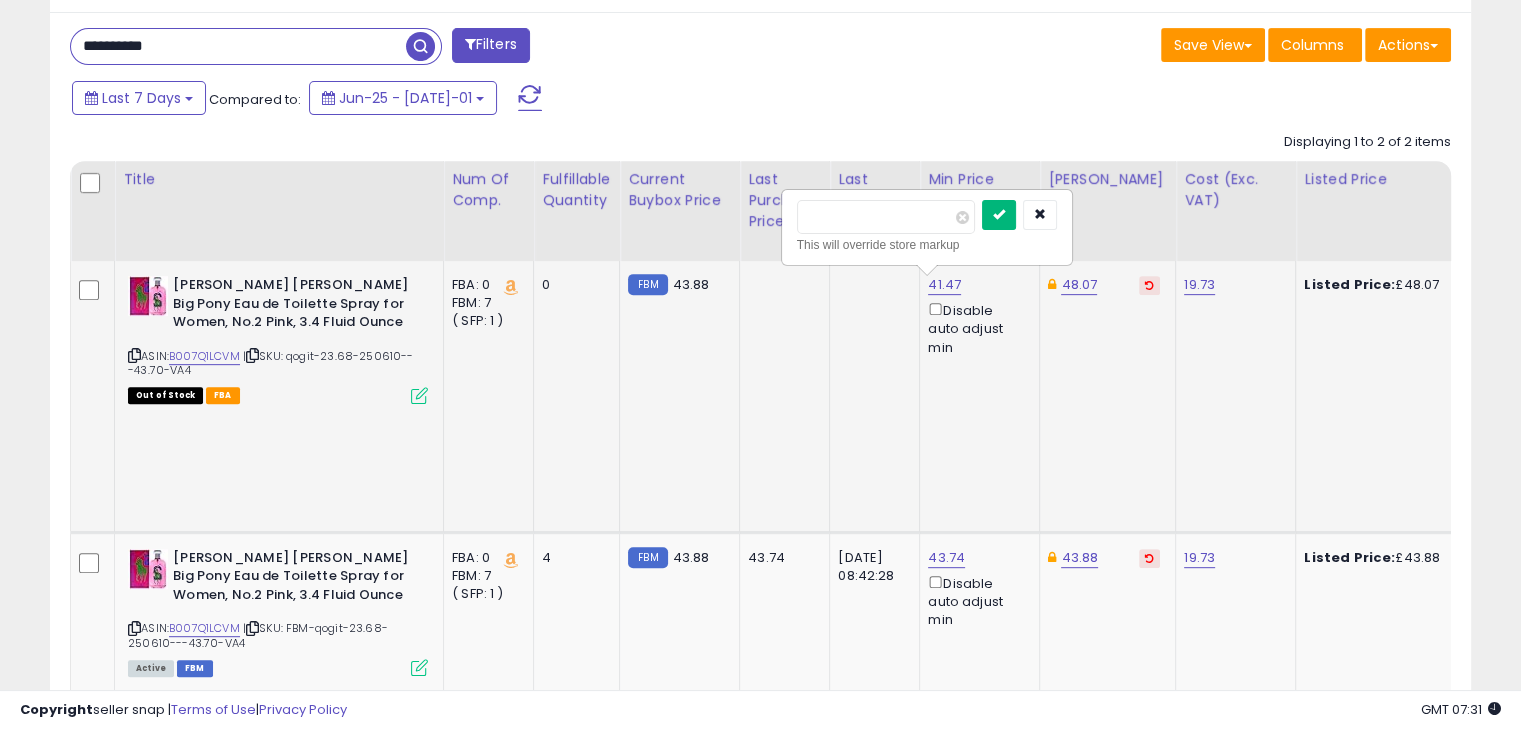 type on "*****" 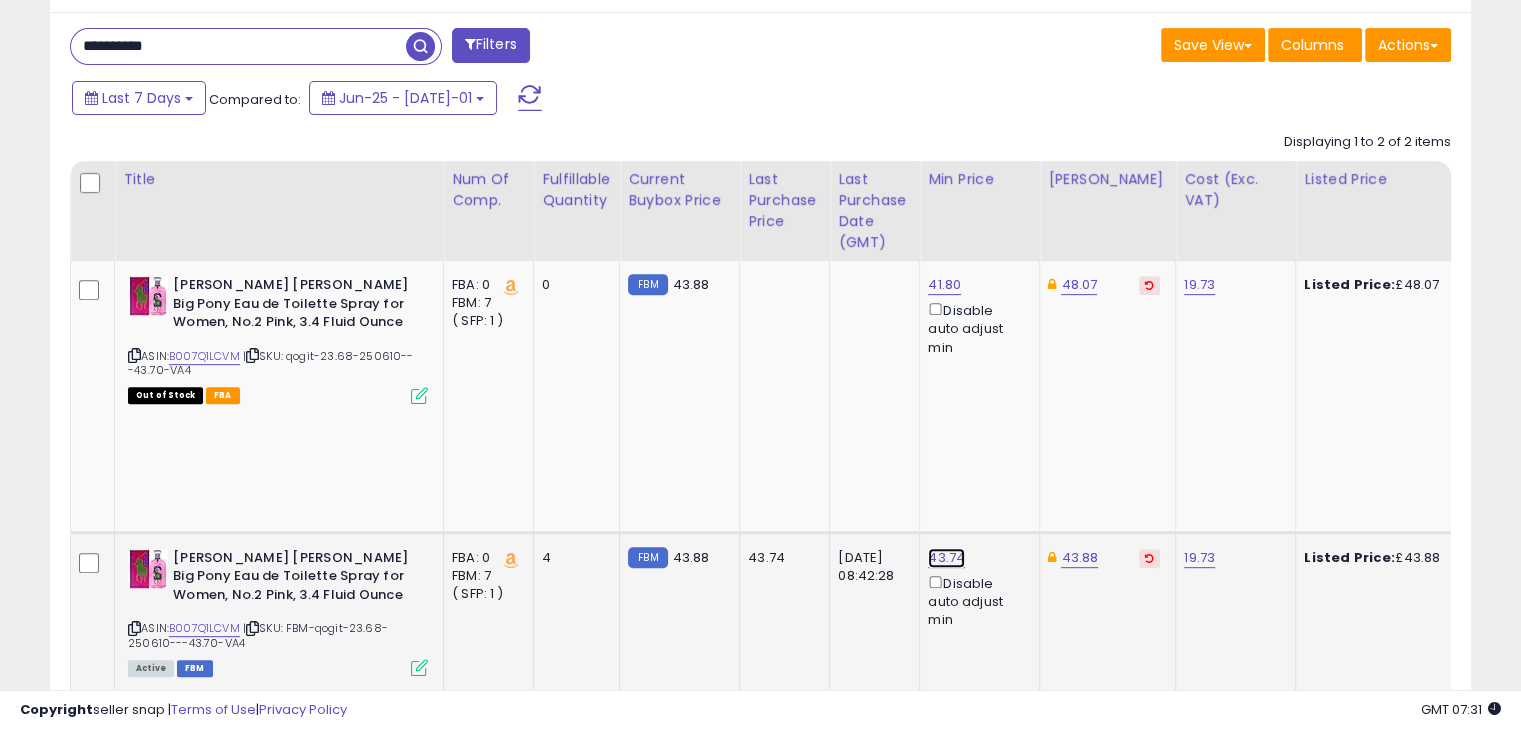 click on "43.74" at bounding box center [944, 285] 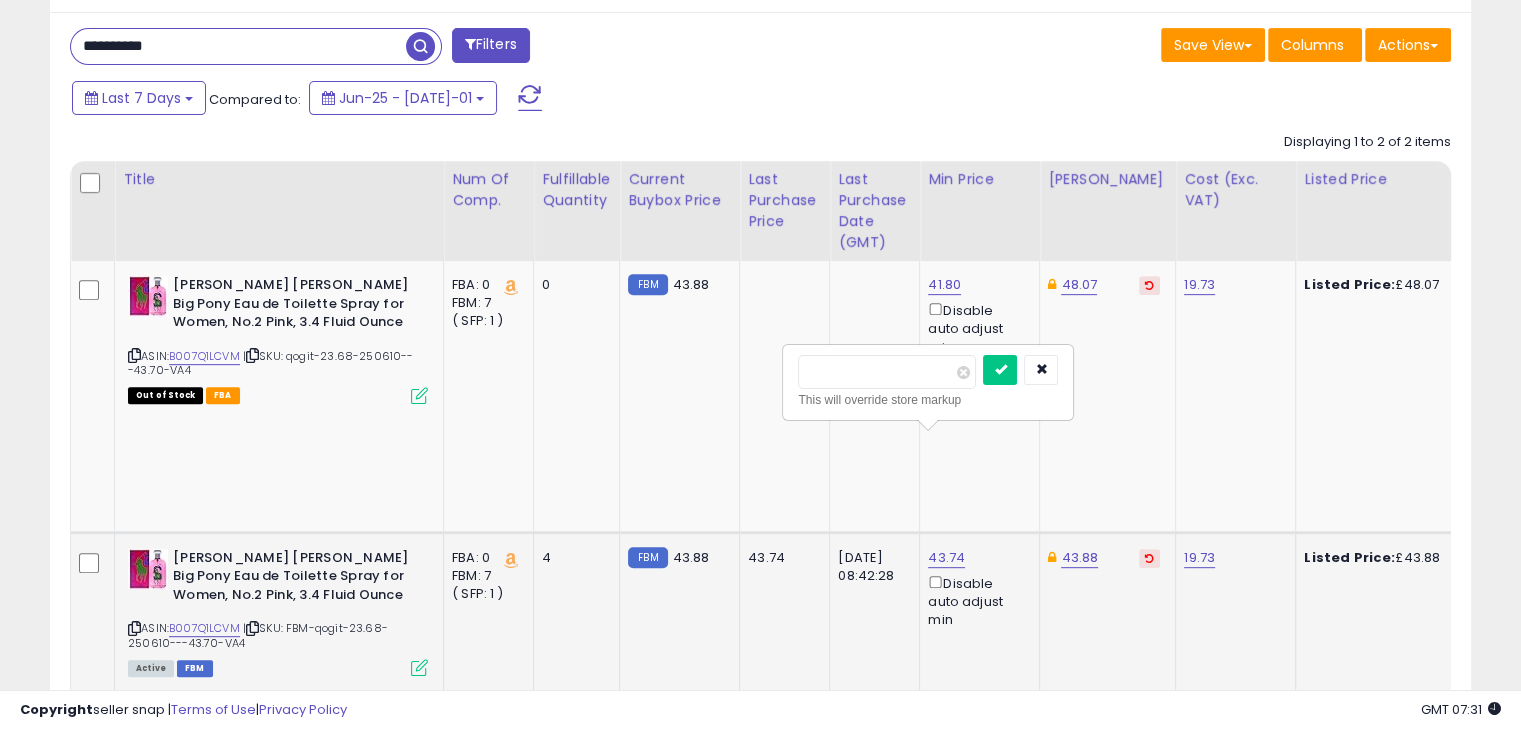 click on "*****" at bounding box center (887, 372) 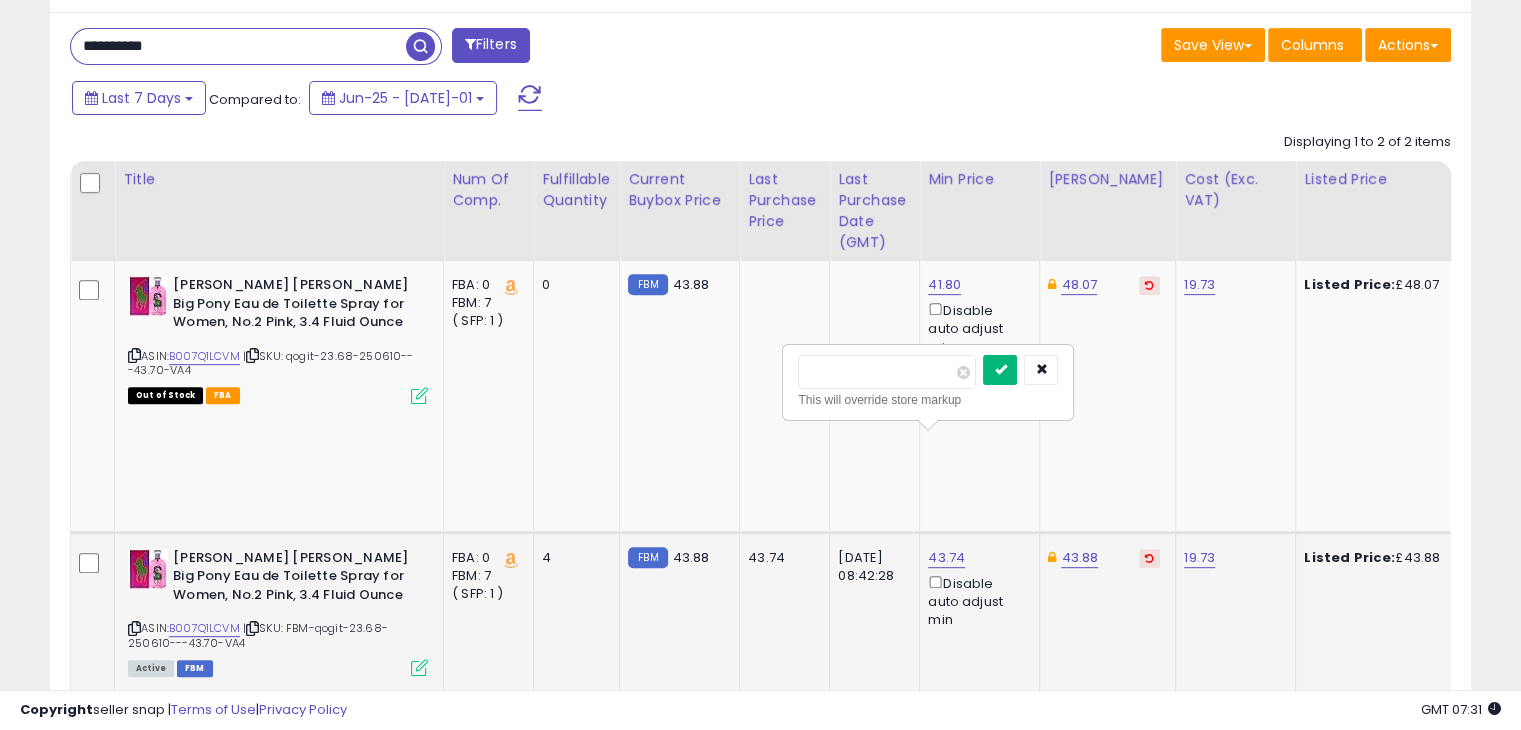 type on "*****" 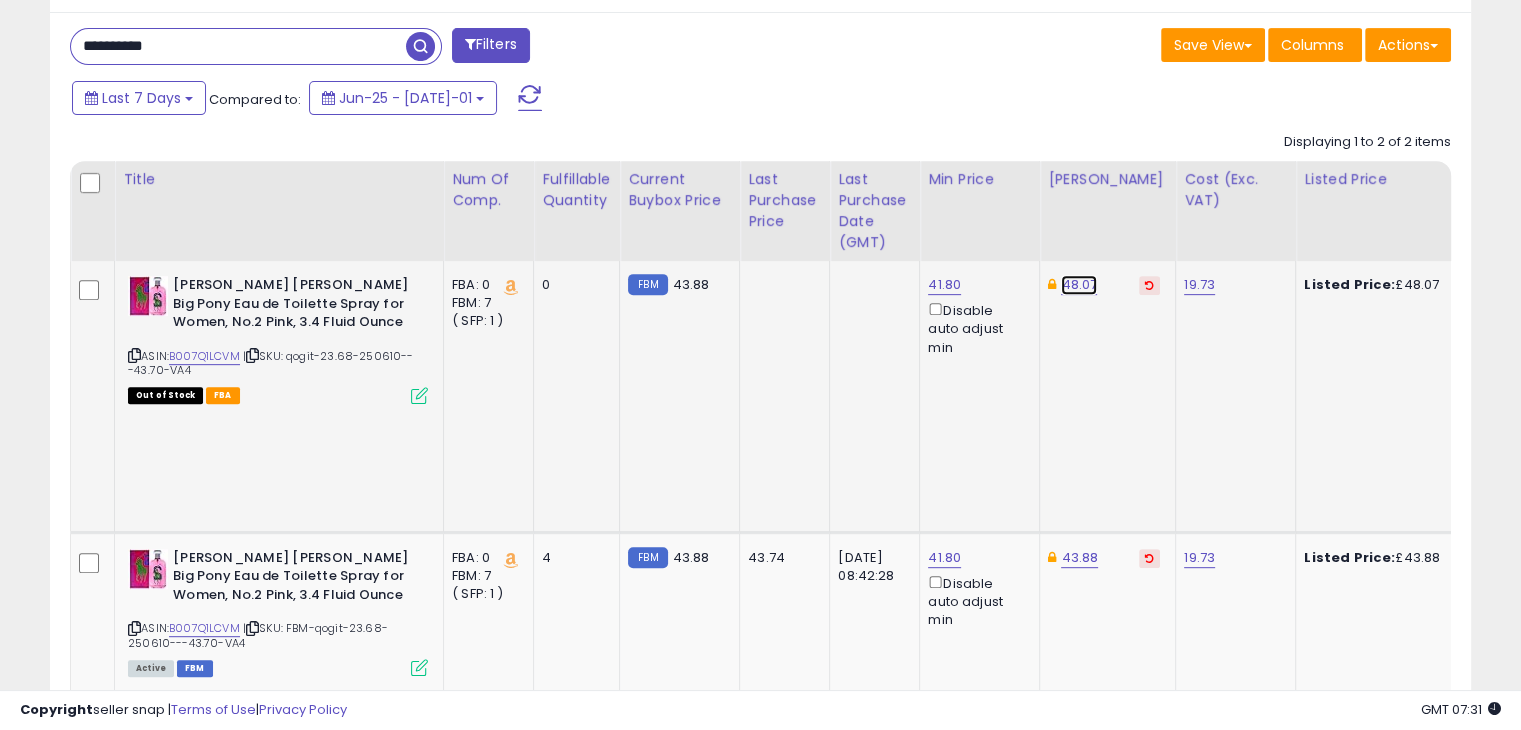 click on "48.07" at bounding box center (1079, 285) 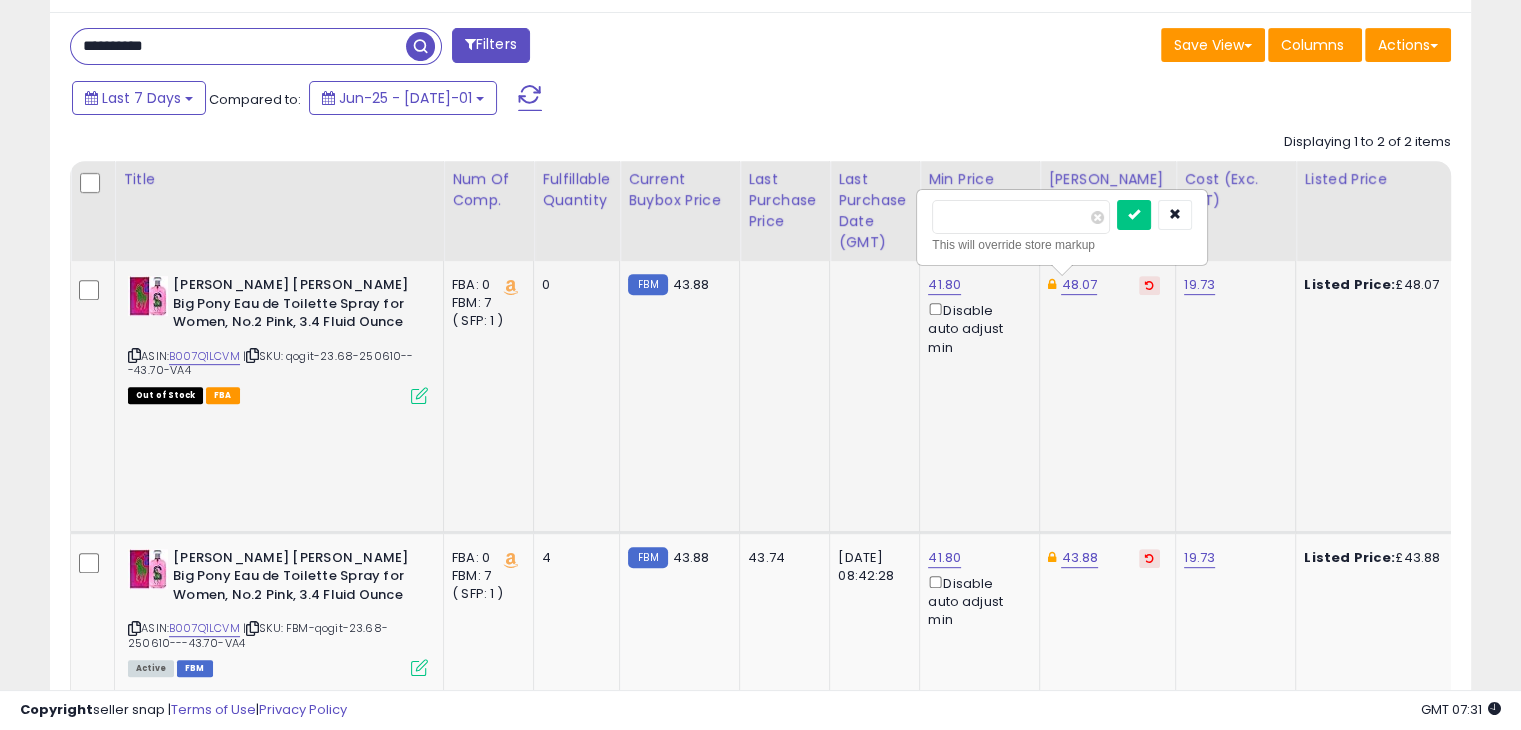 drag, startPoint x: 1134, startPoint y: 337, endPoint x: 1130, endPoint y: 301, distance: 36.221542 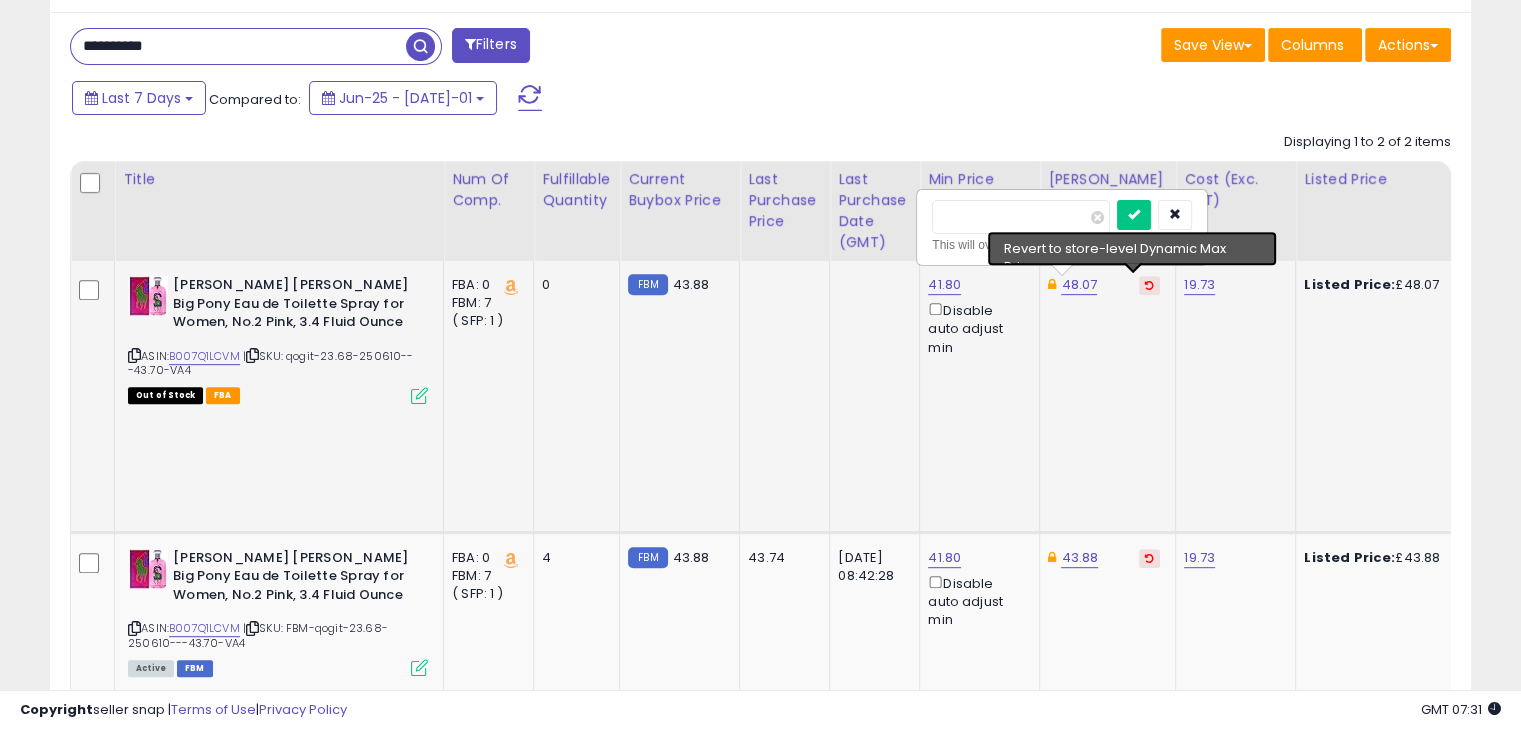 click at bounding box center [1149, 285] 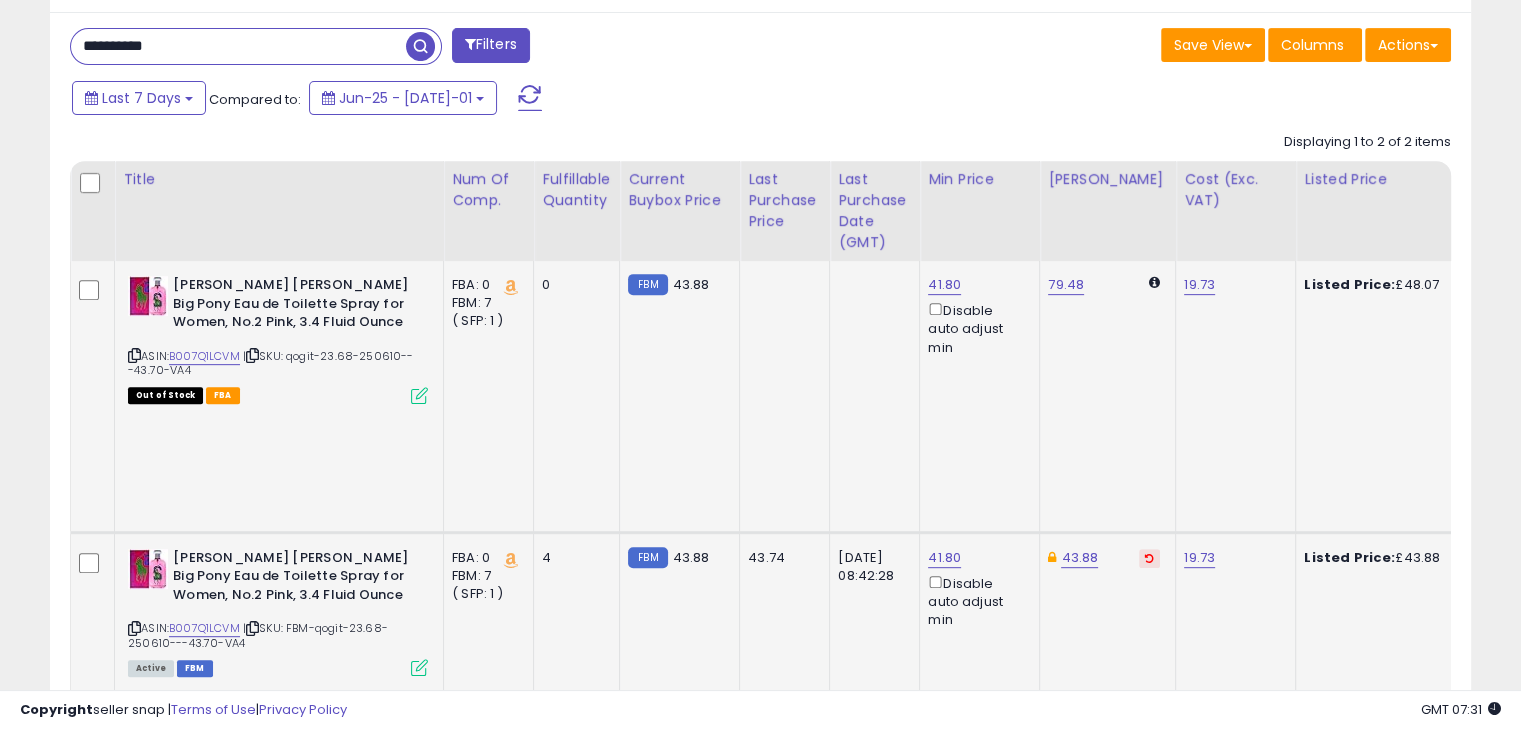 click at bounding box center (1149, 558) 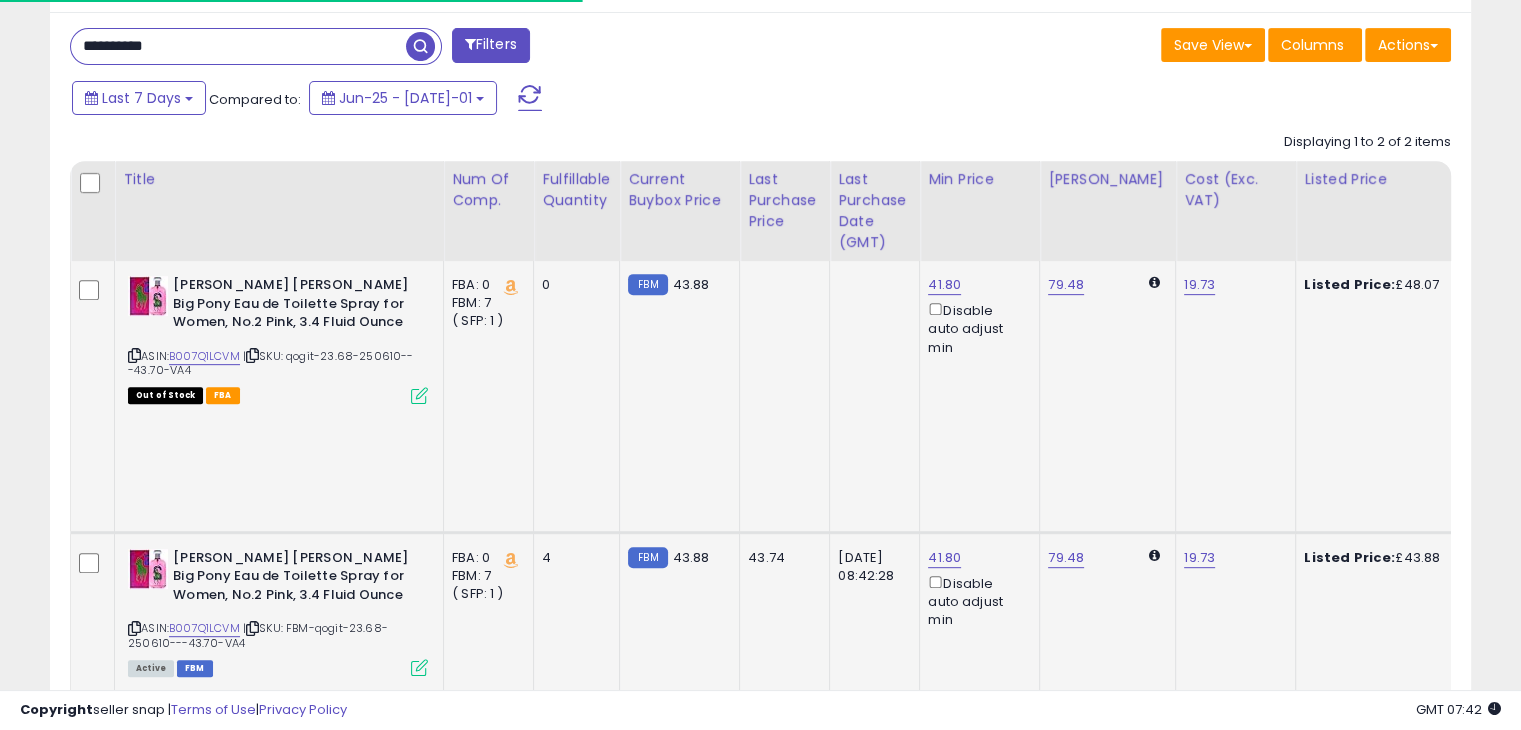 click on "**********" at bounding box center (238, 46) 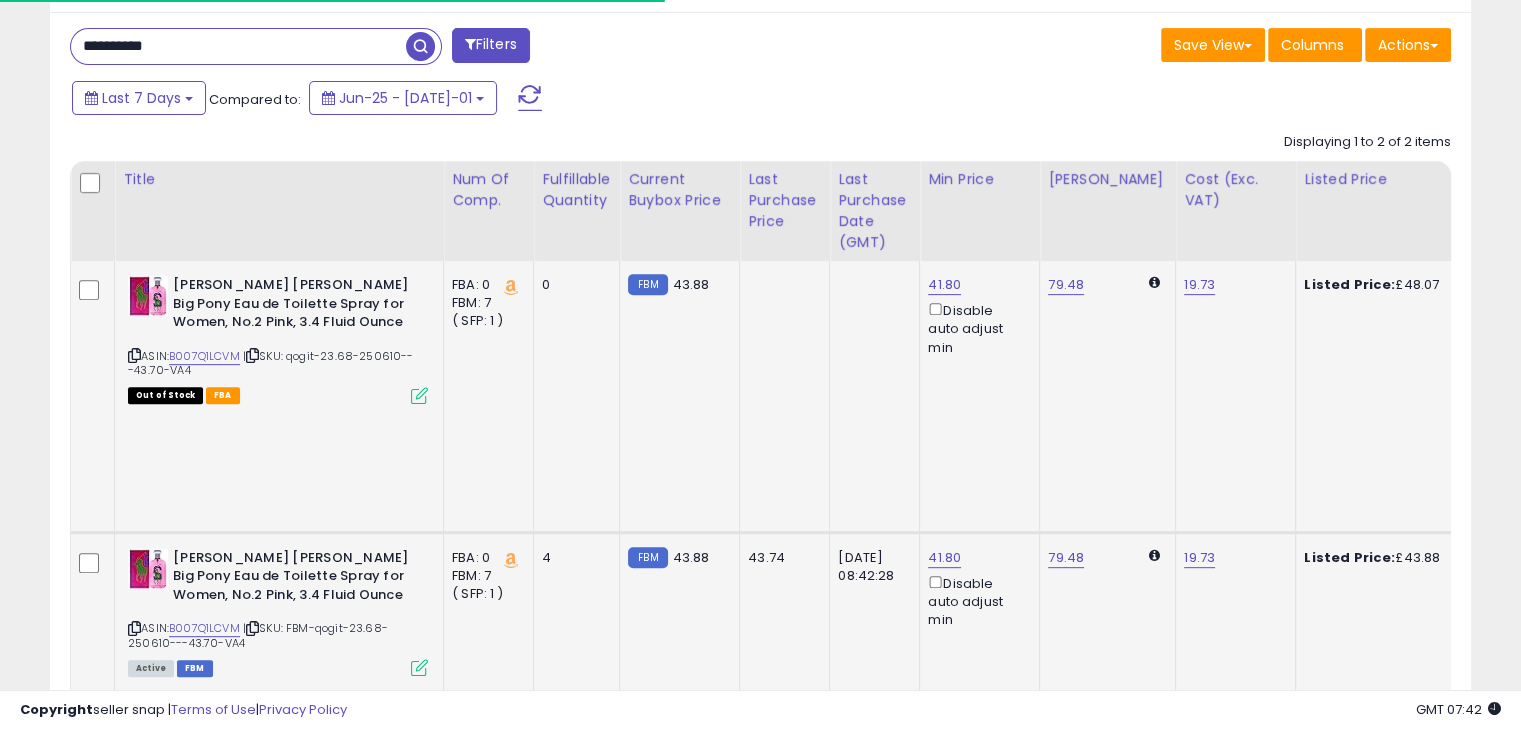 click on "**********" at bounding box center [238, 46] 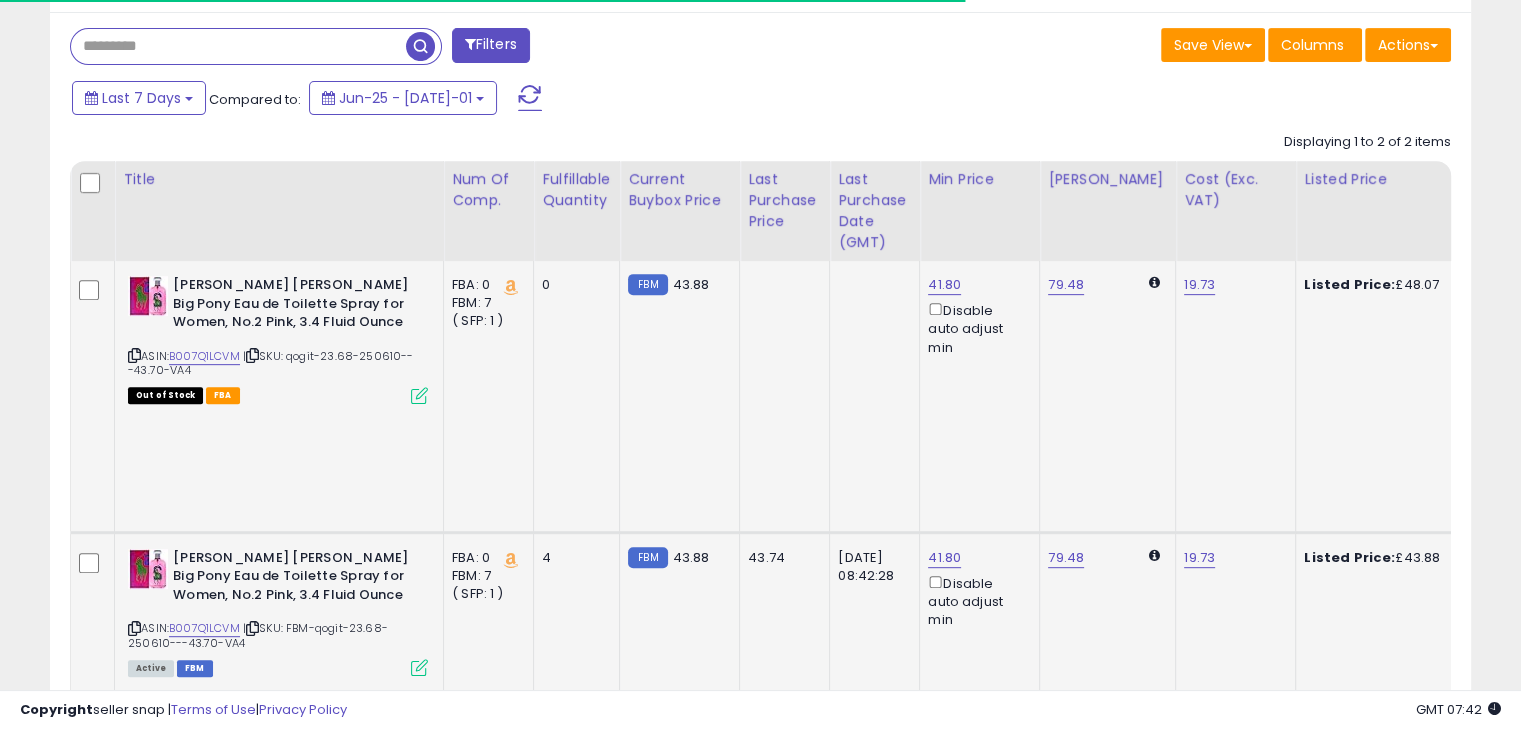 paste on "**********" 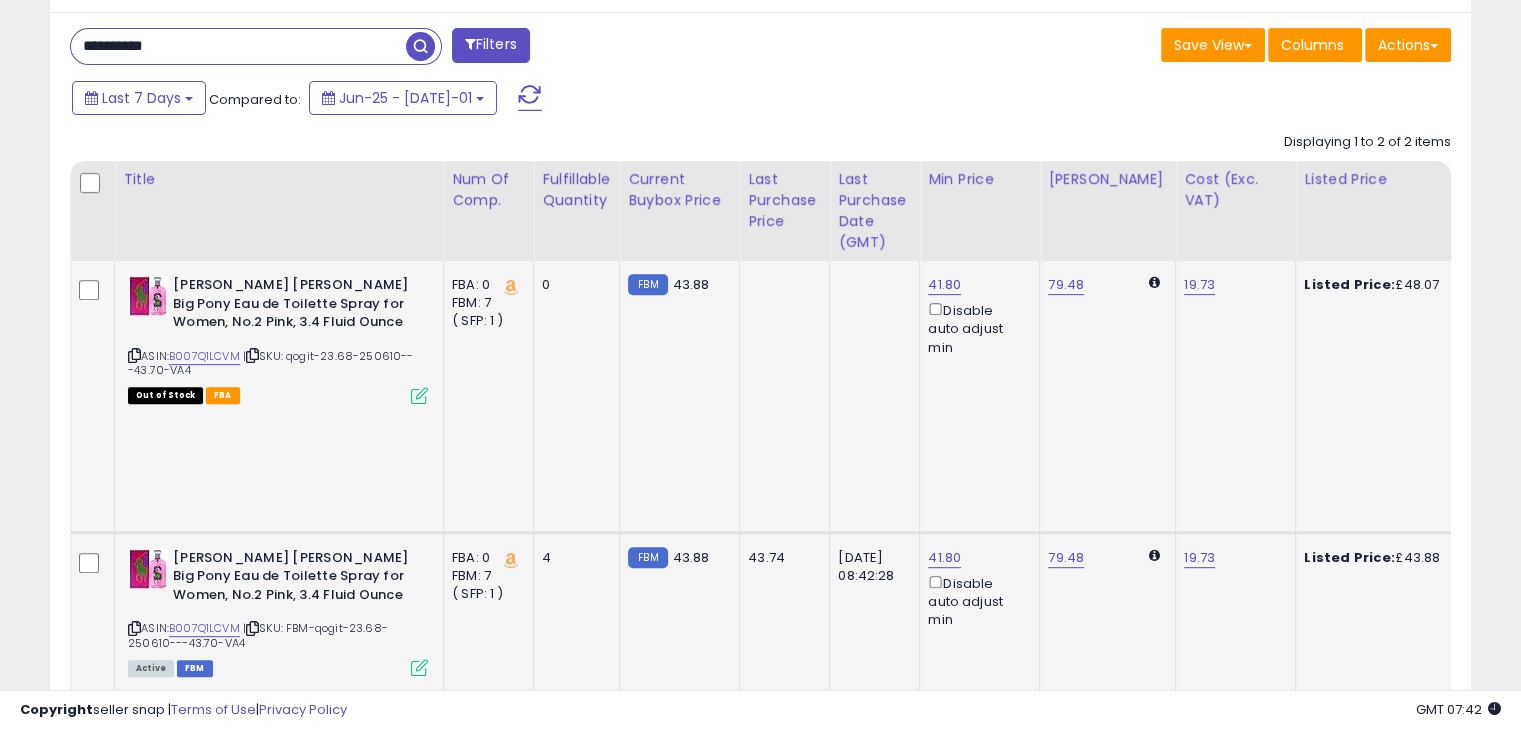 type on "**********" 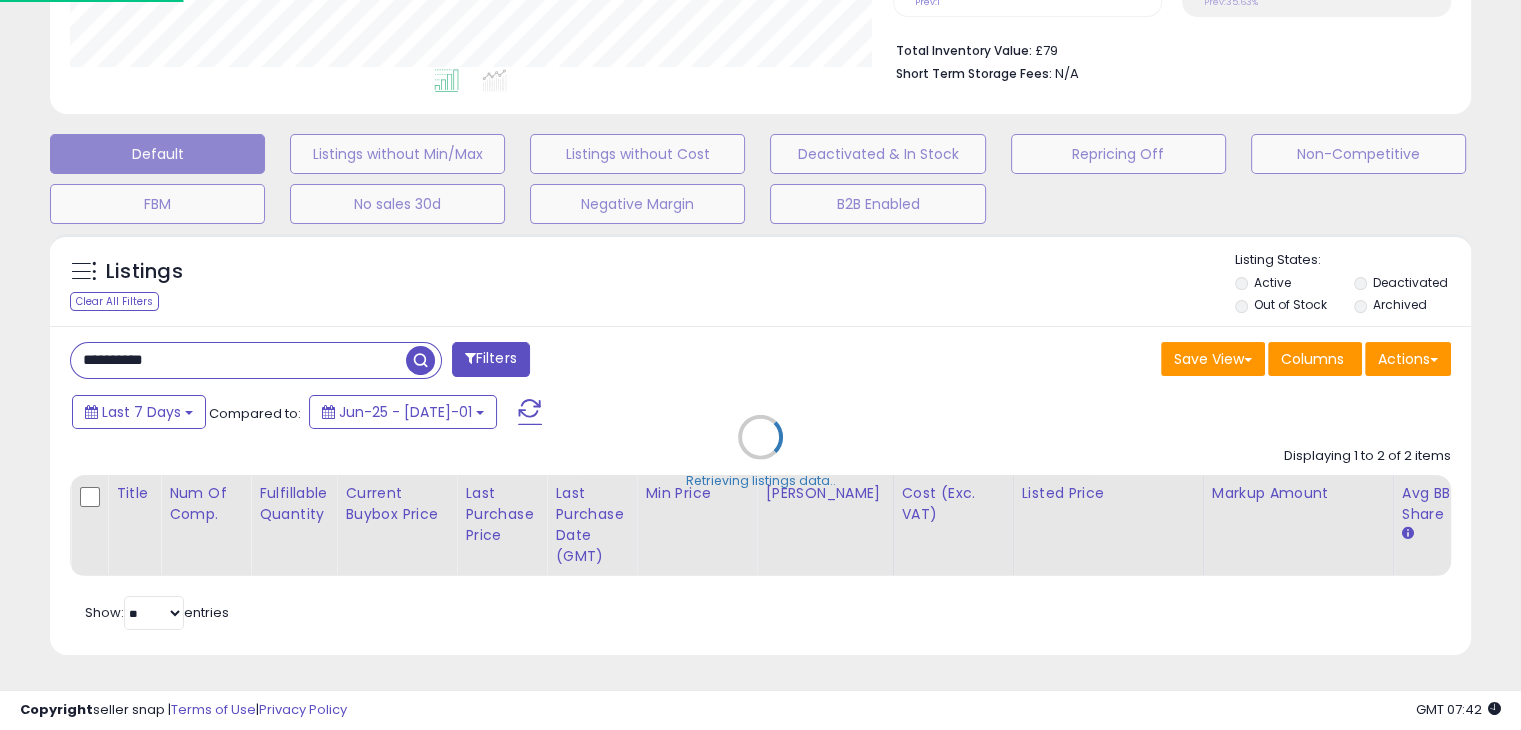 scroll, scrollTop: 999589, scrollLeft: 999168, axis: both 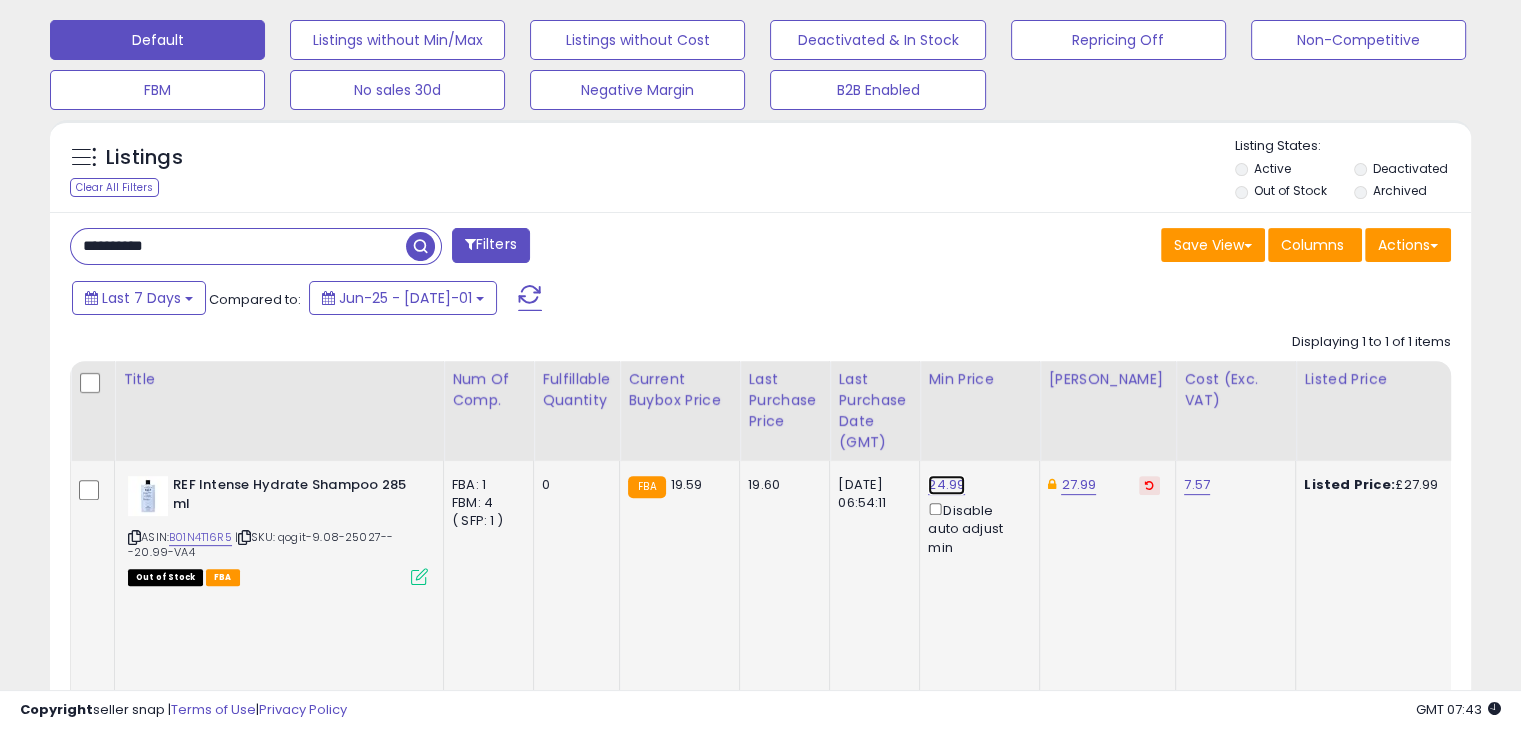 click on "24.99" at bounding box center [946, 485] 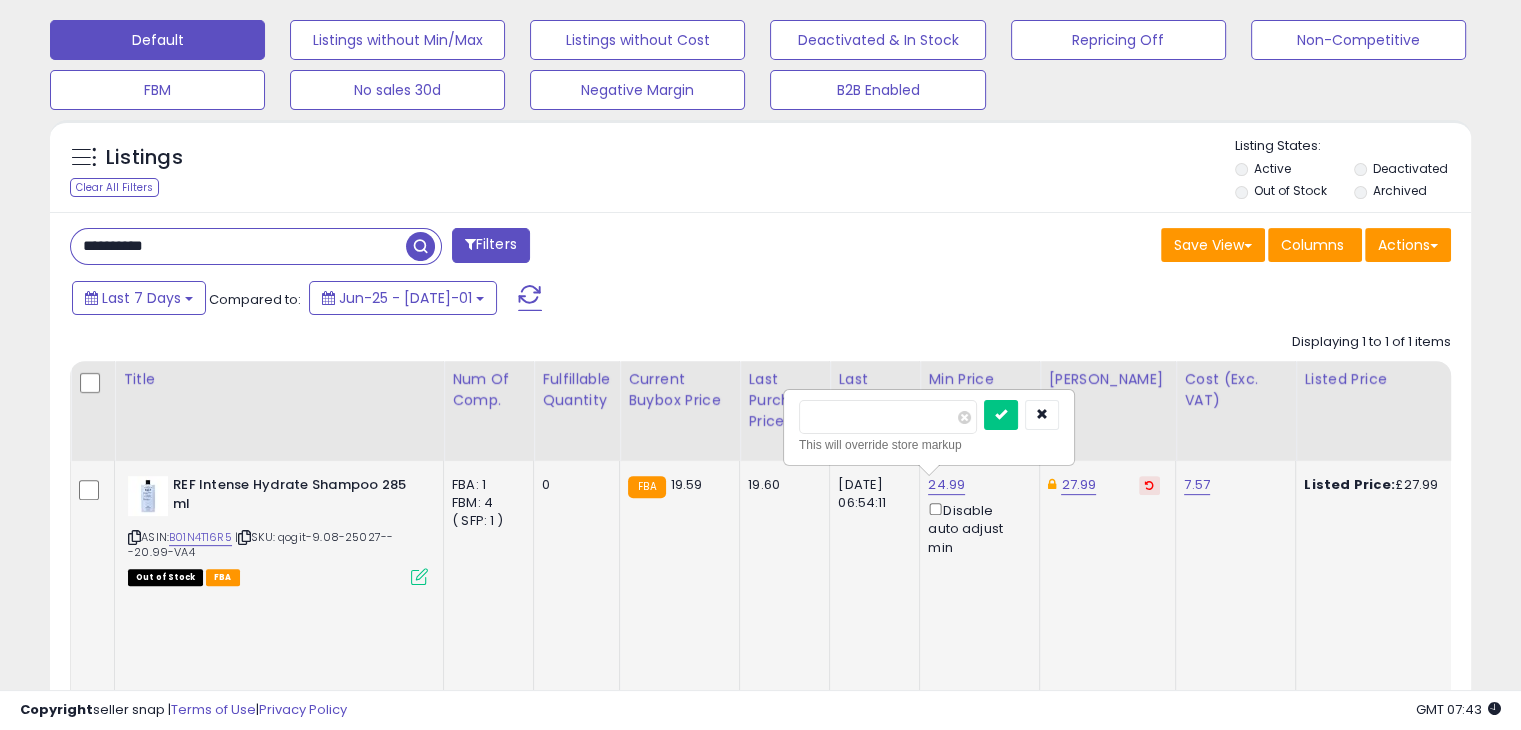 click on "*****" at bounding box center [888, 417] 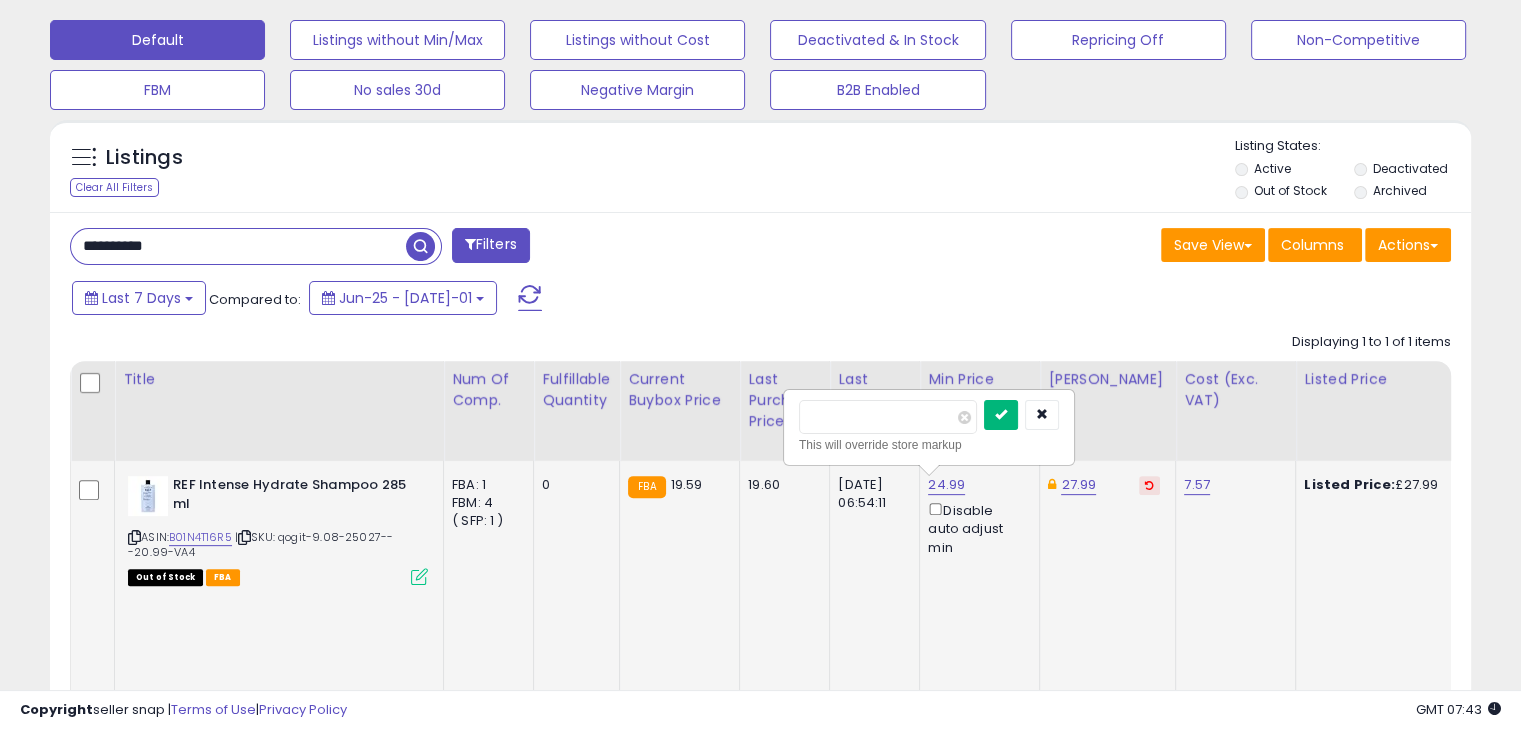 type on "*****" 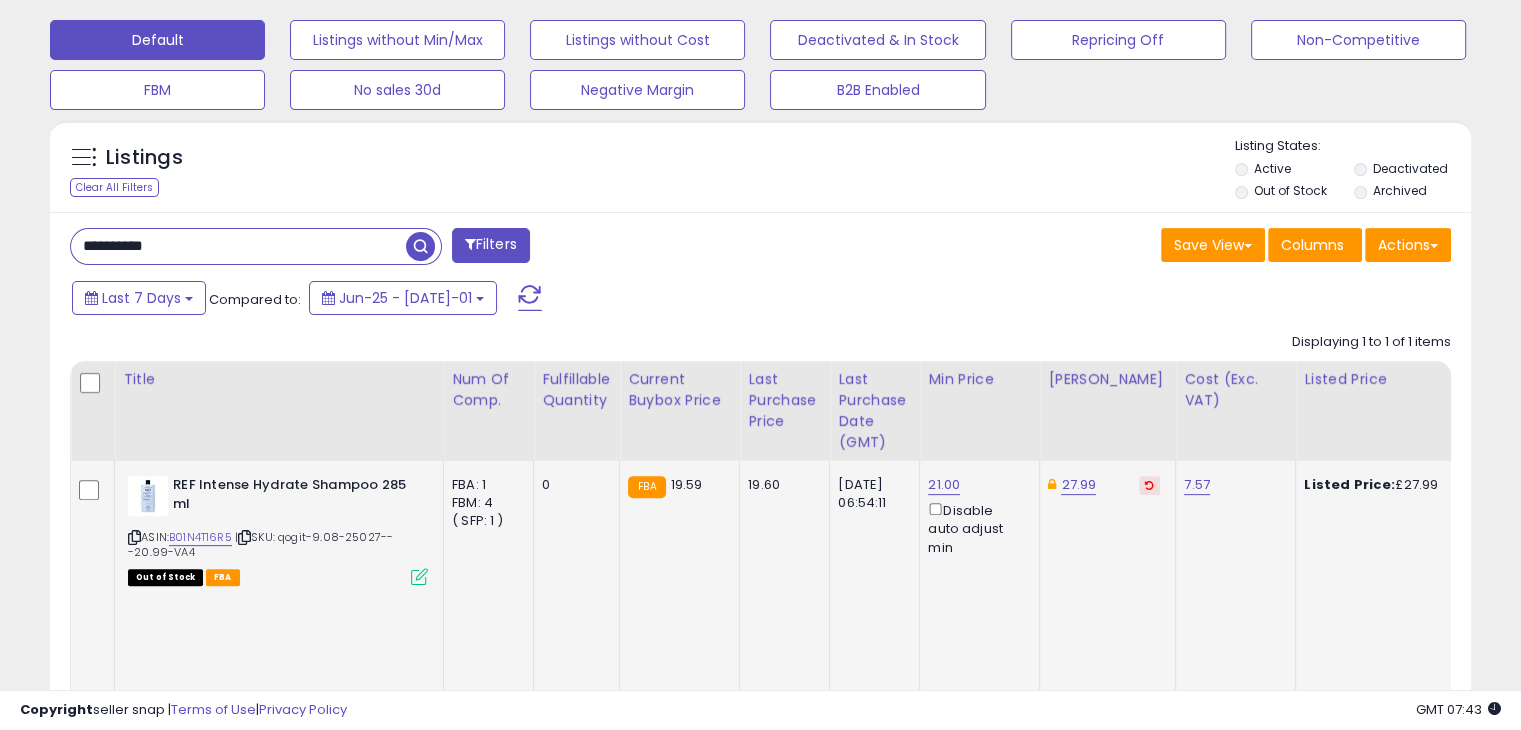 click at bounding box center [1149, 485] 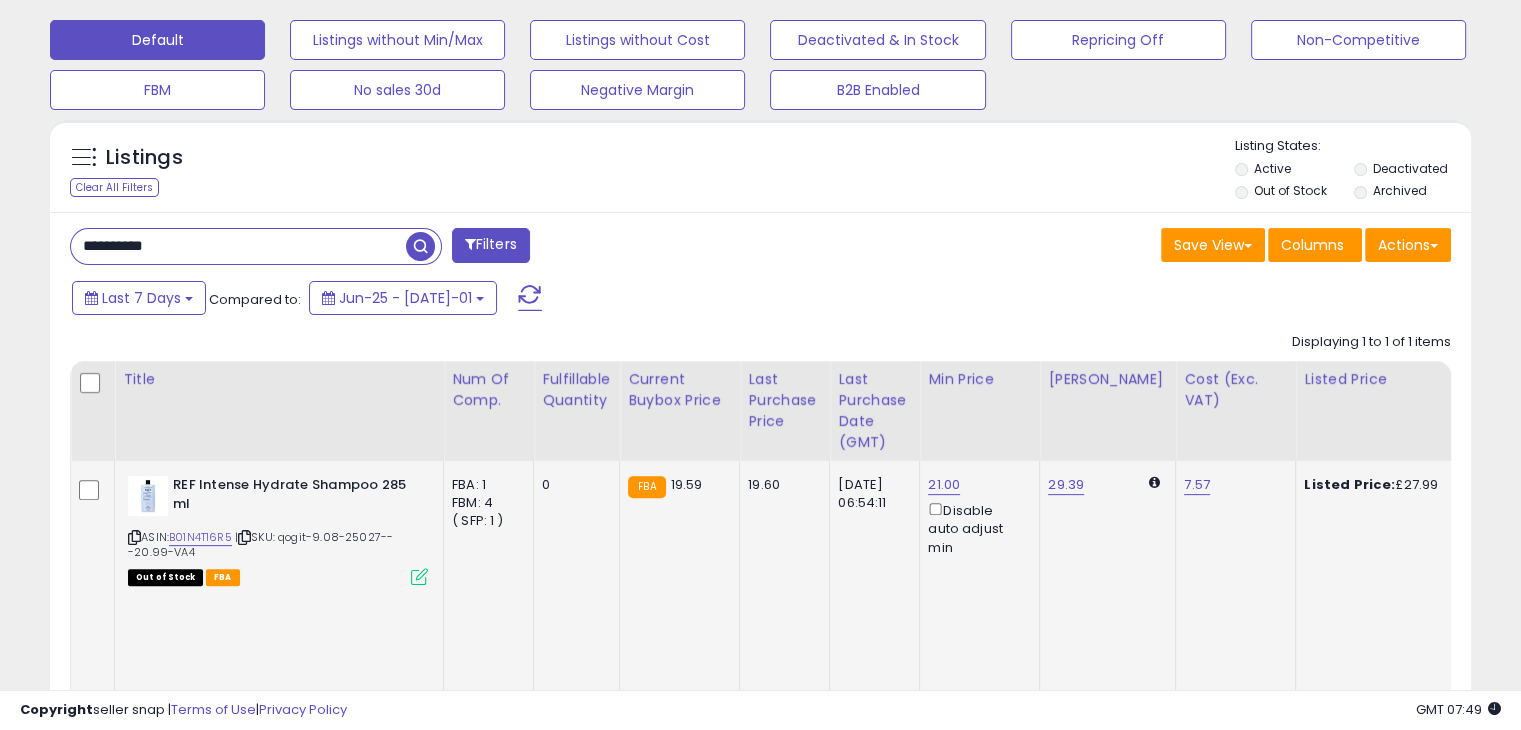 click on "**********" at bounding box center [238, 246] 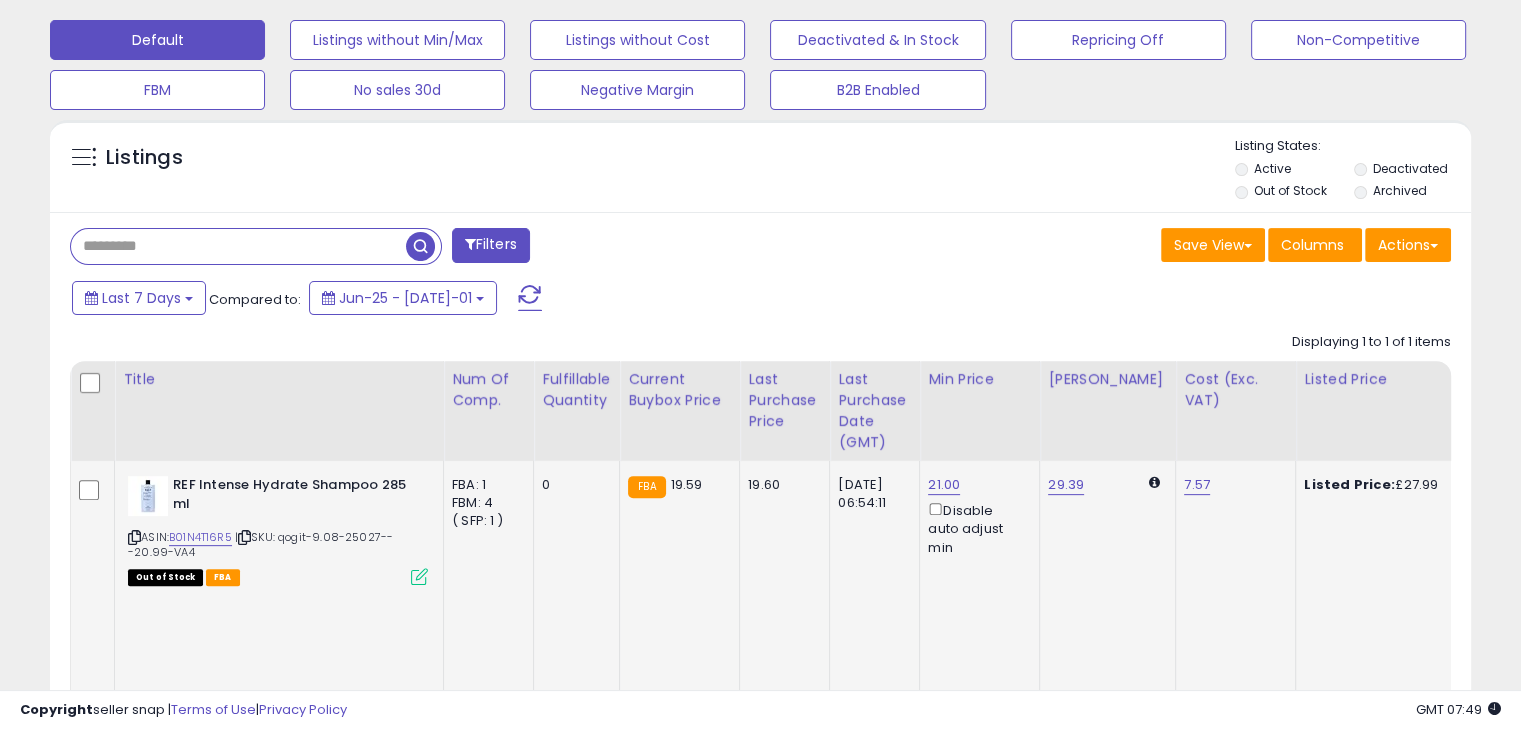 paste on "**********" 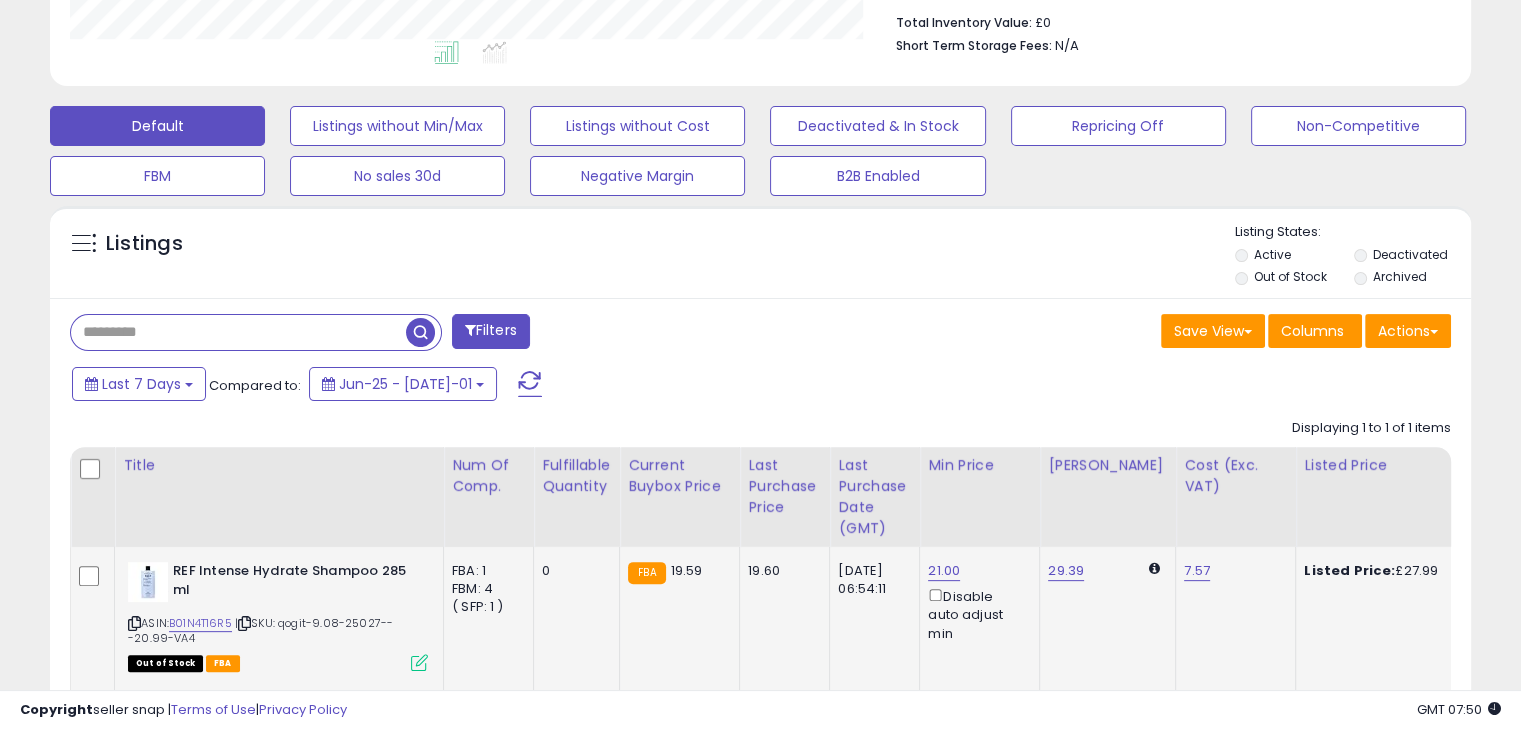 scroll, scrollTop: 610, scrollLeft: 0, axis: vertical 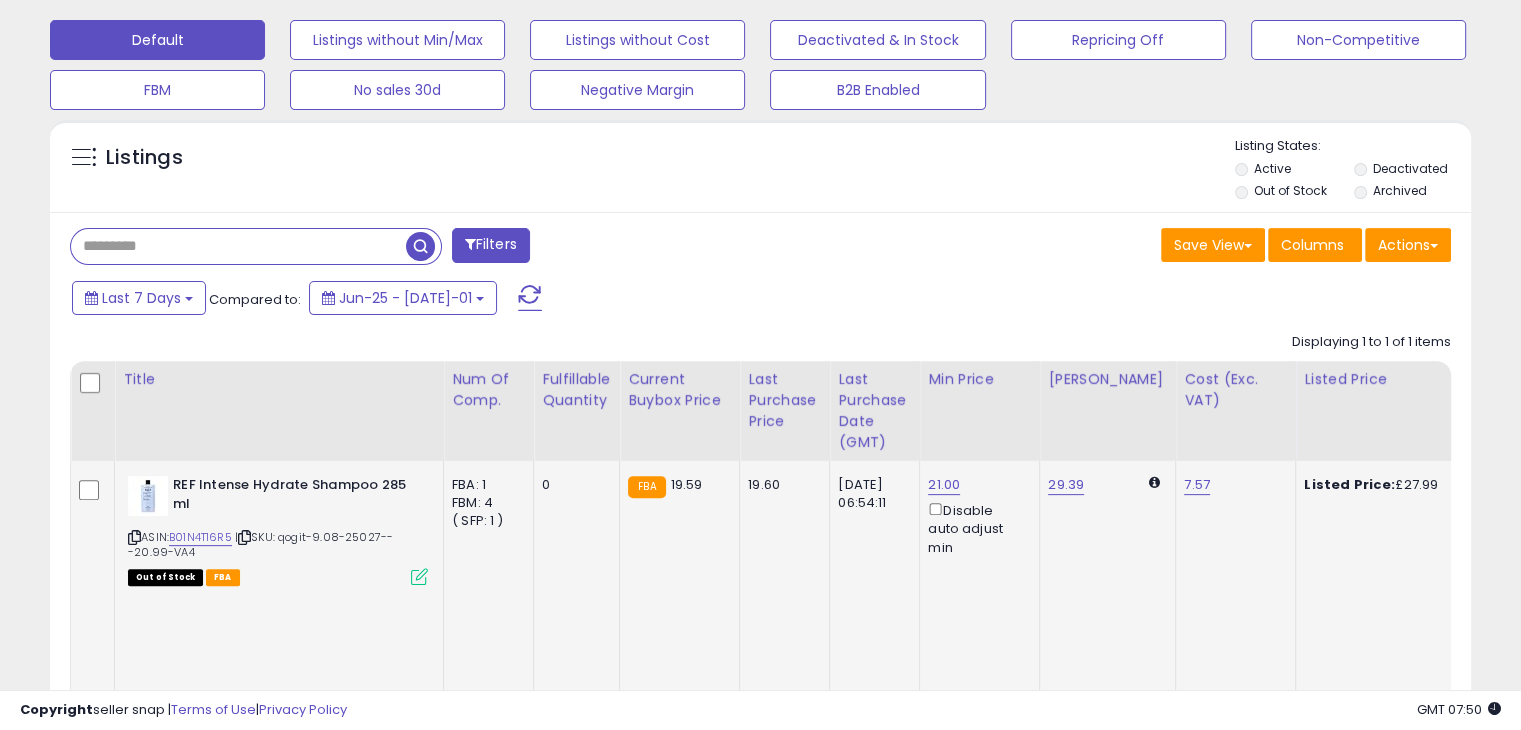 click at bounding box center [238, 246] 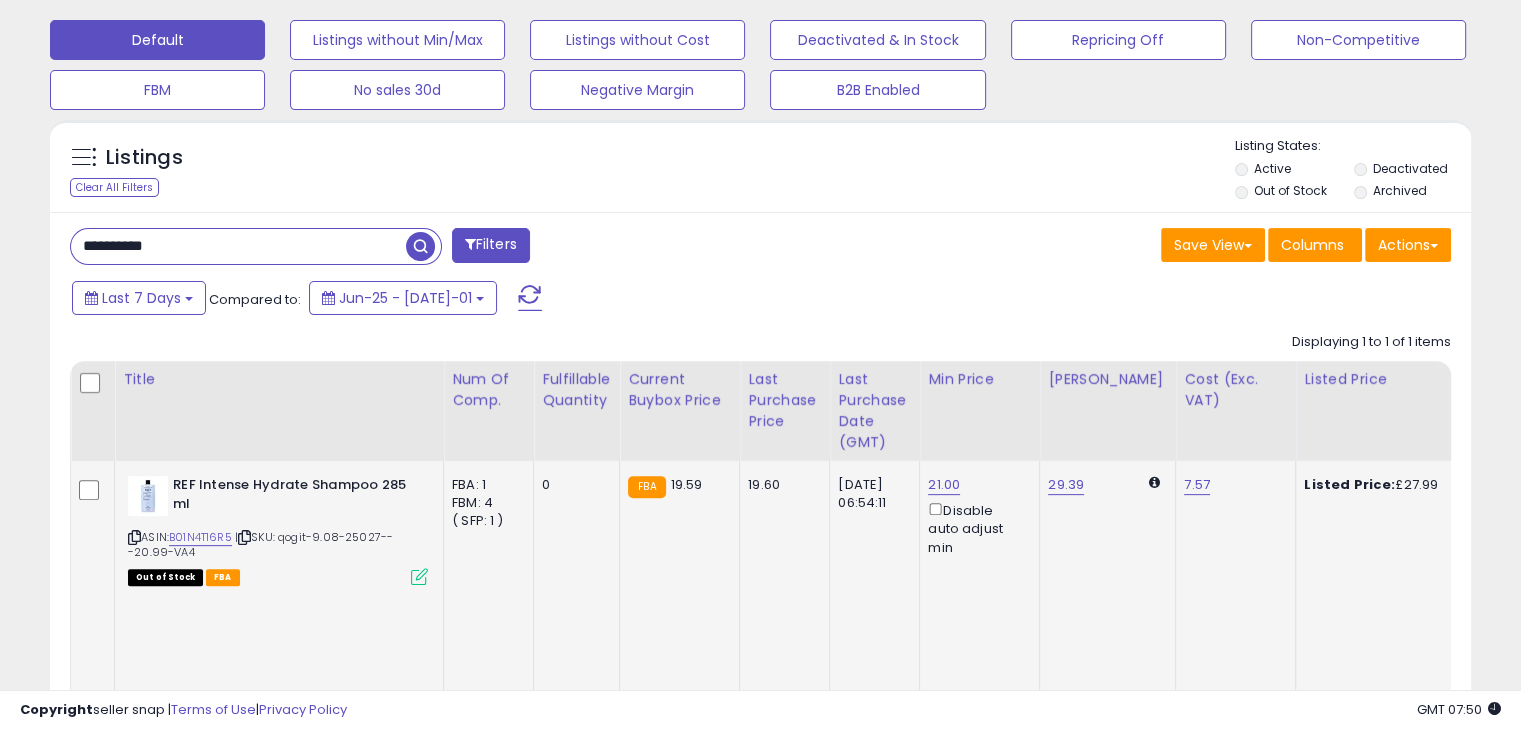 type on "**********" 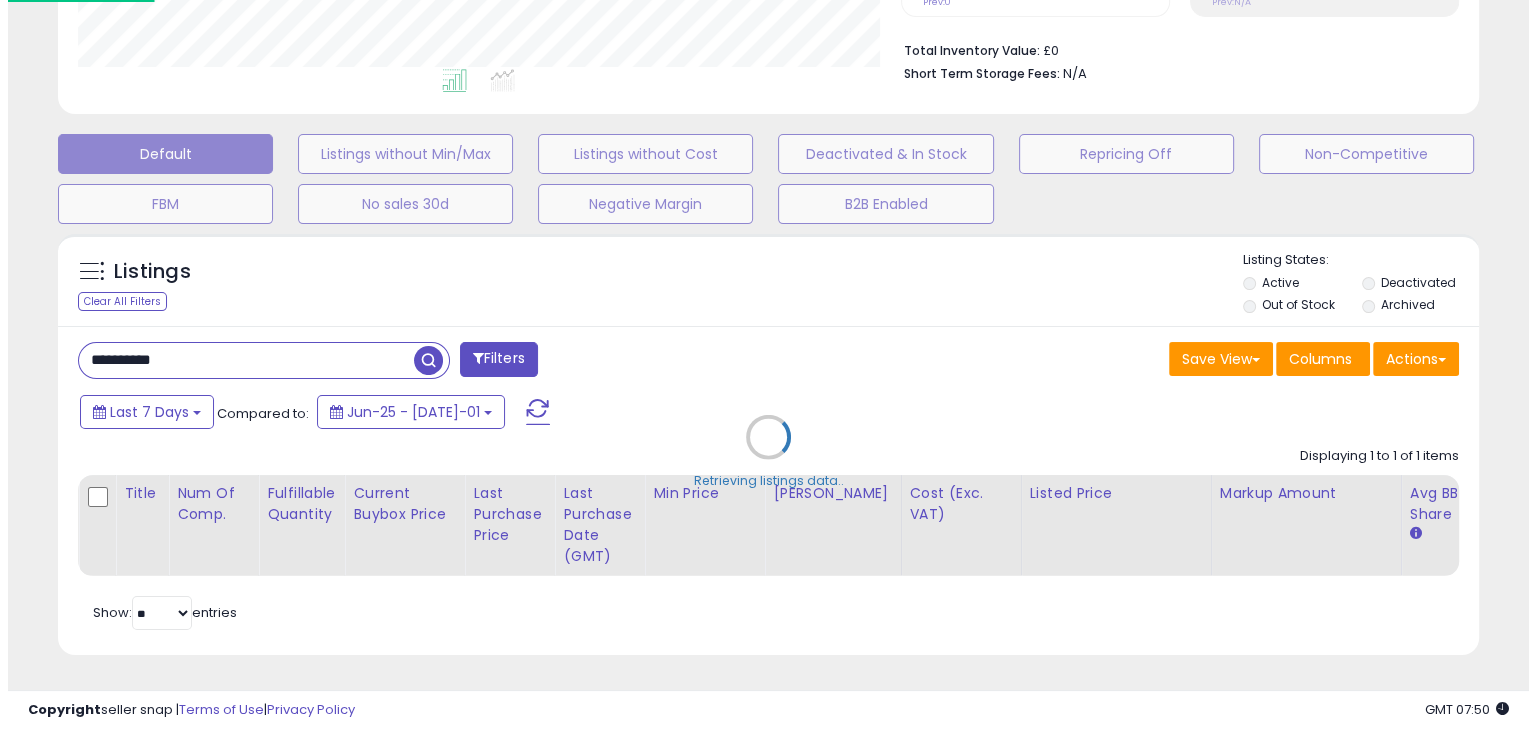 scroll, scrollTop: 510, scrollLeft: 0, axis: vertical 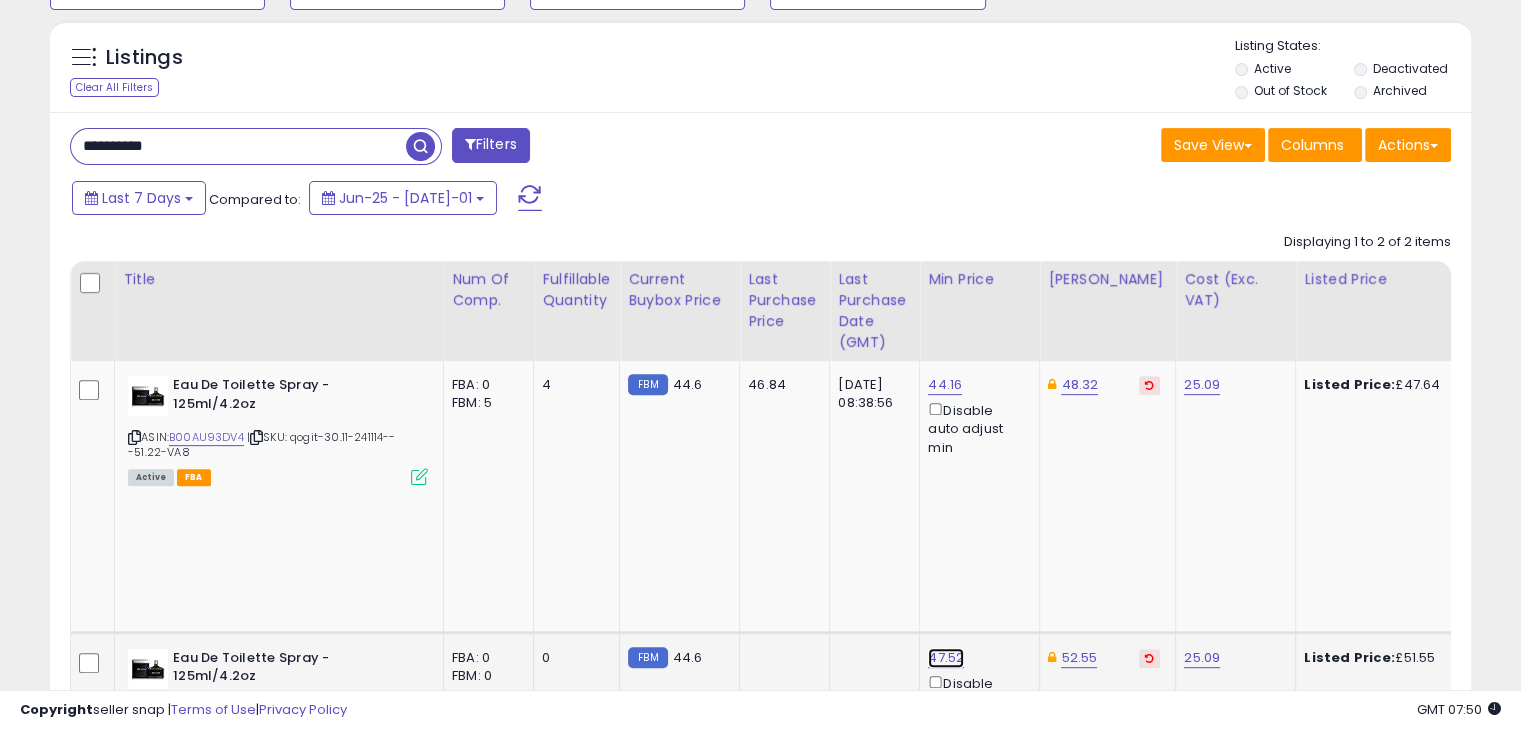 click on "47.52" at bounding box center [945, 385] 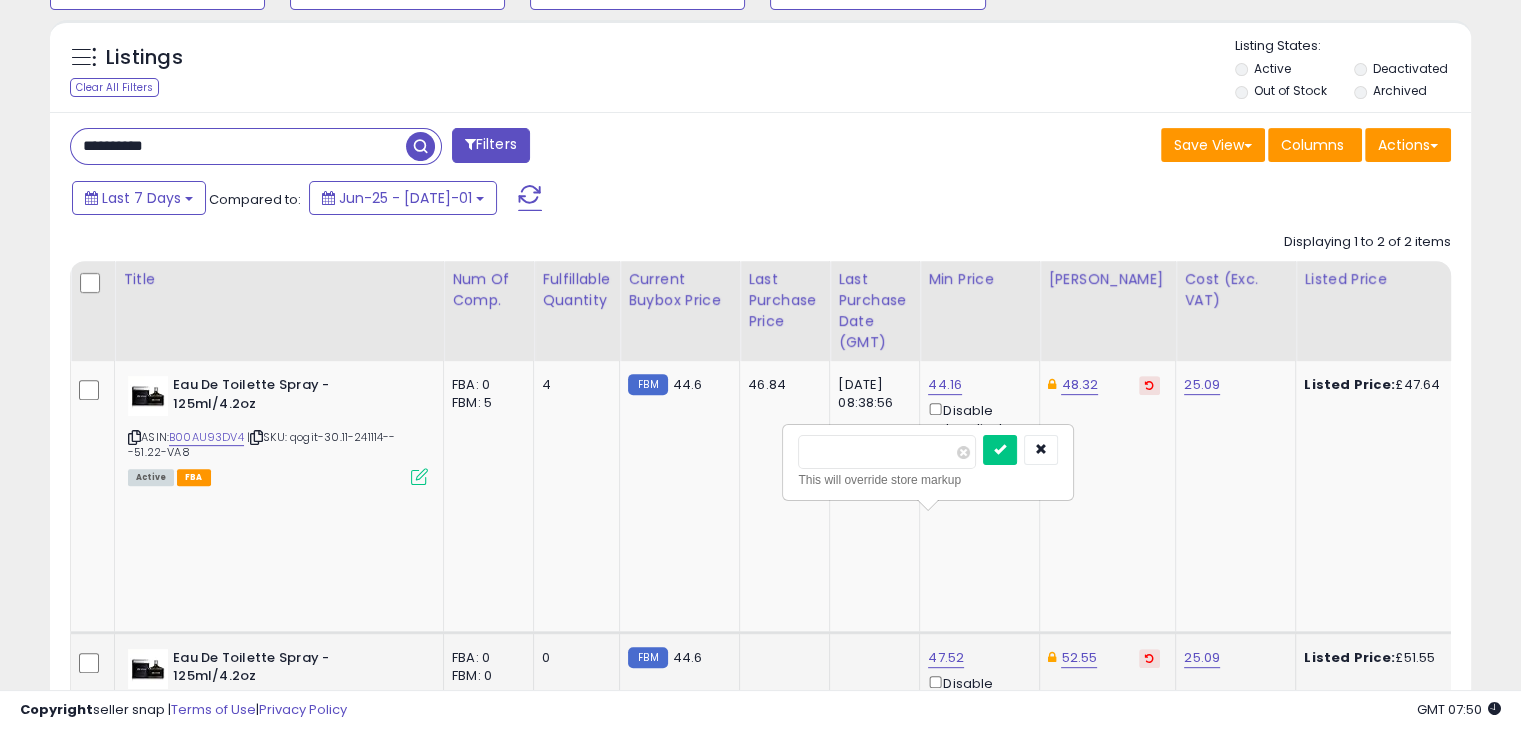 click on "*****" at bounding box center (887, 452) 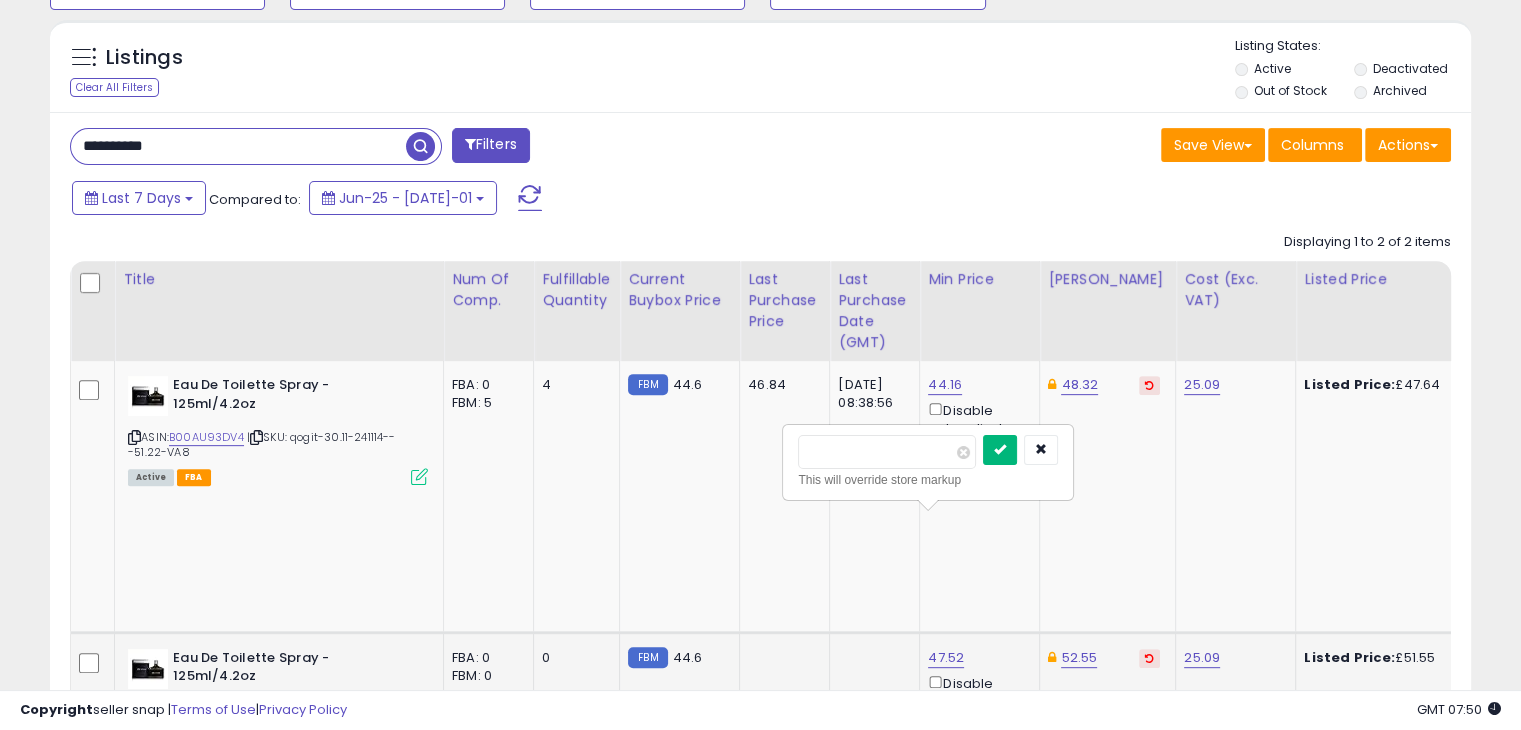 type on "*****" 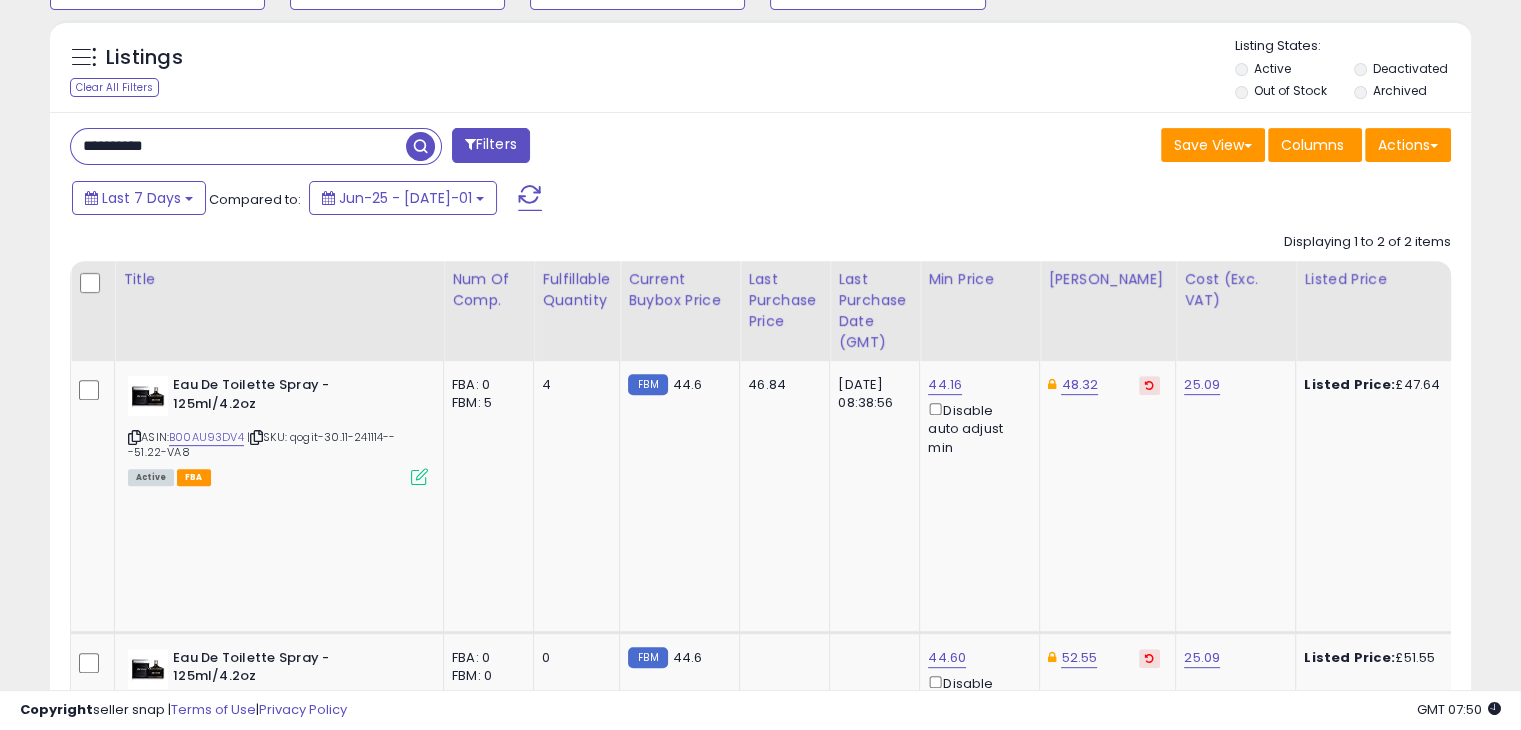 scroll, scrollTop: 0, scrollLeft: 1208, axis: horizontal 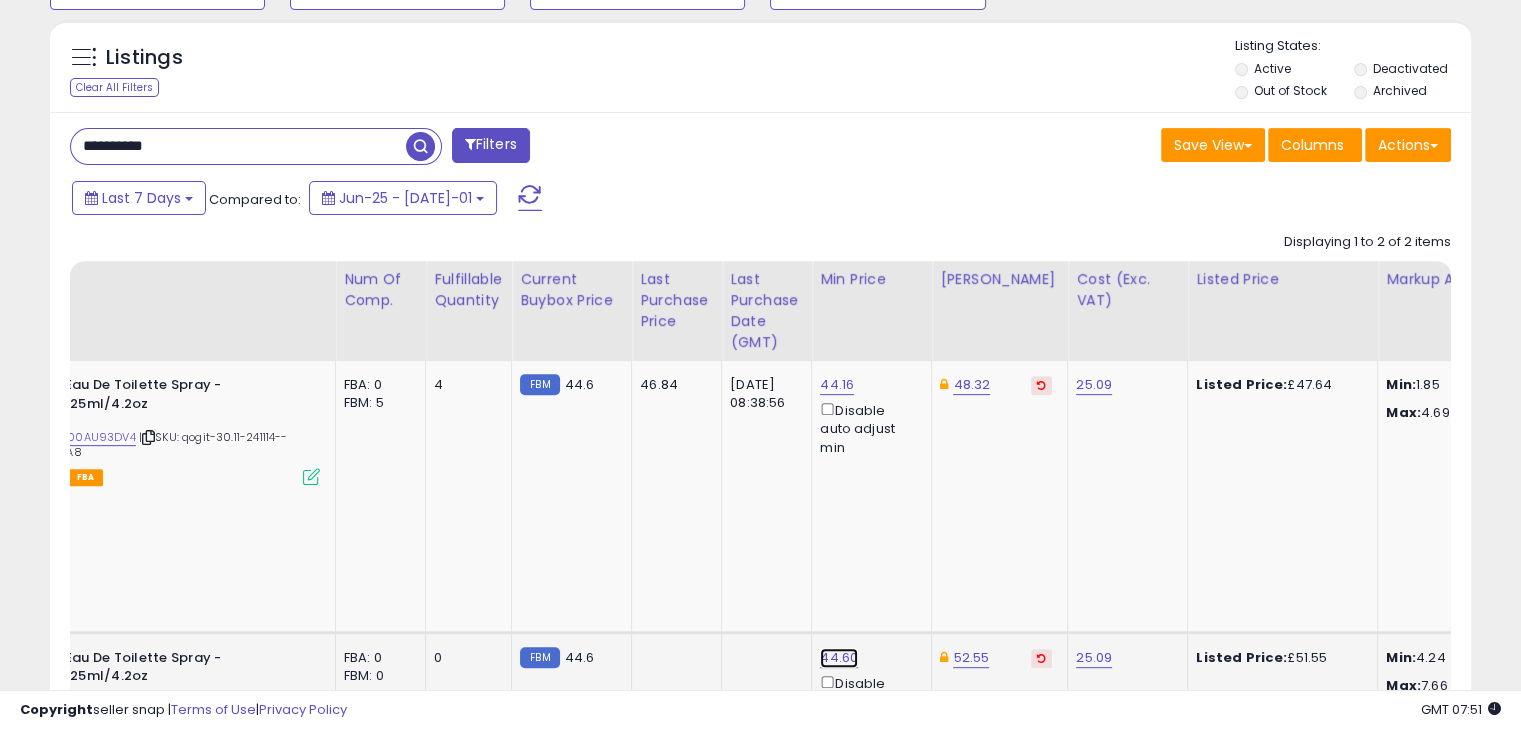 click on "44.60" at bounding box center [837, 385] 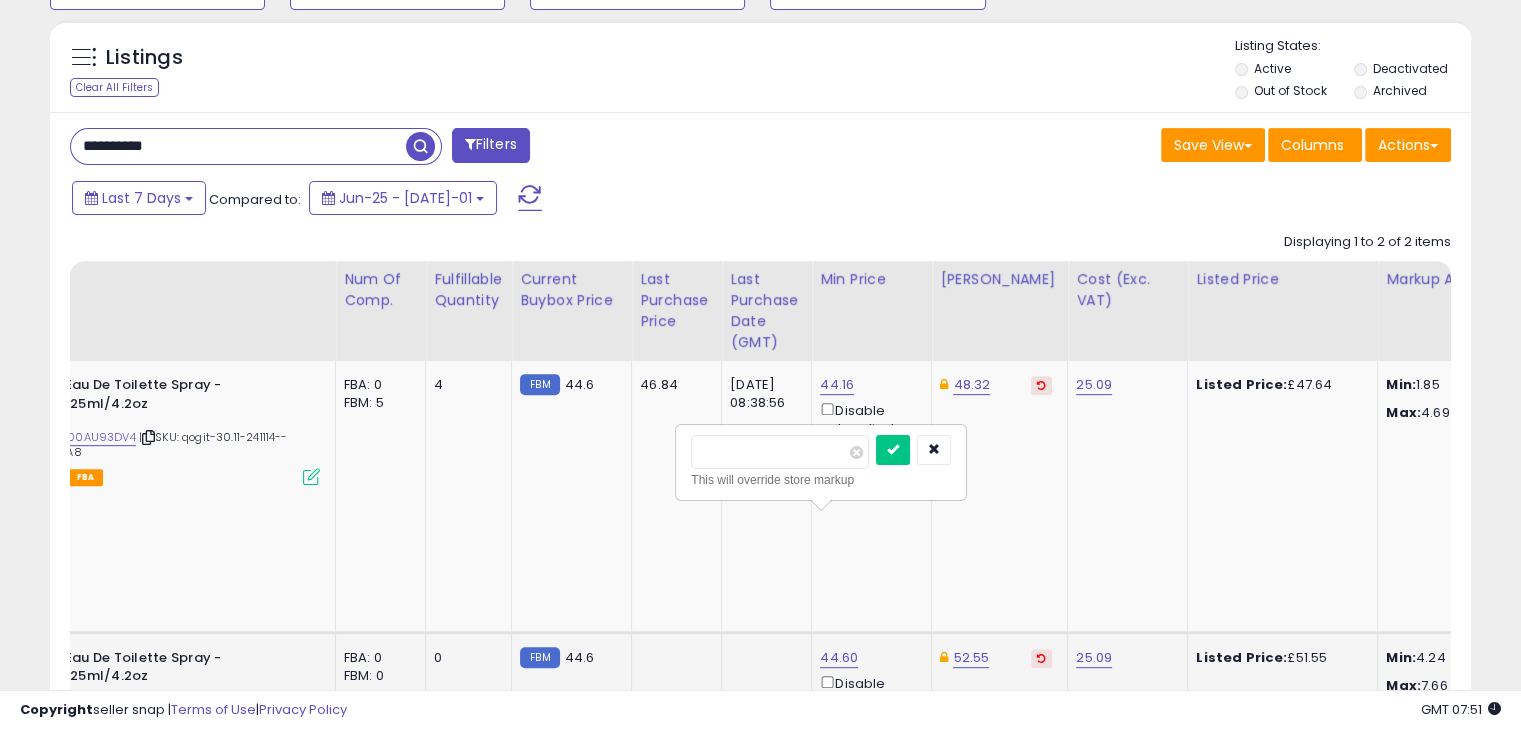 click on "*****" at bounding box center [780, 452] 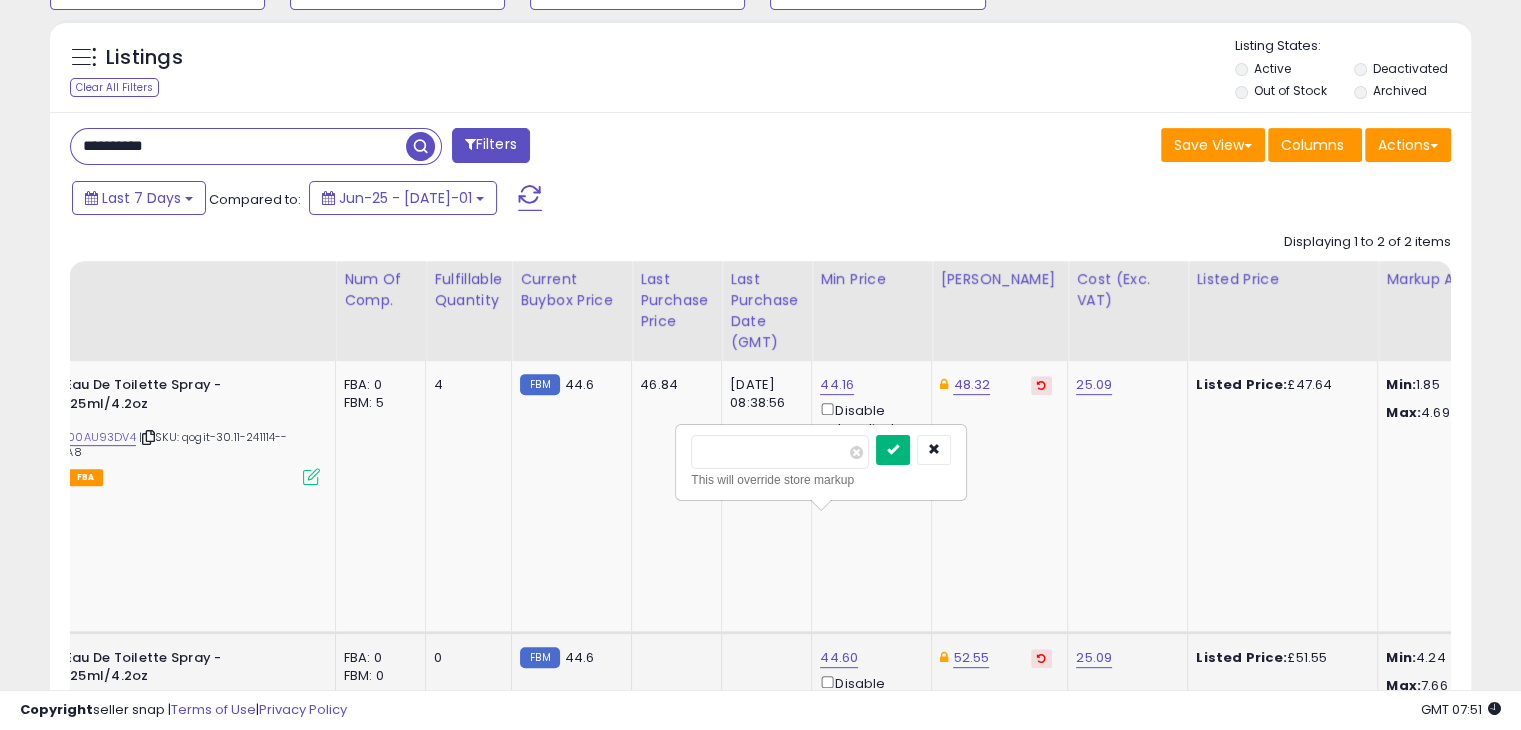 click at bounding box center [893, 449] 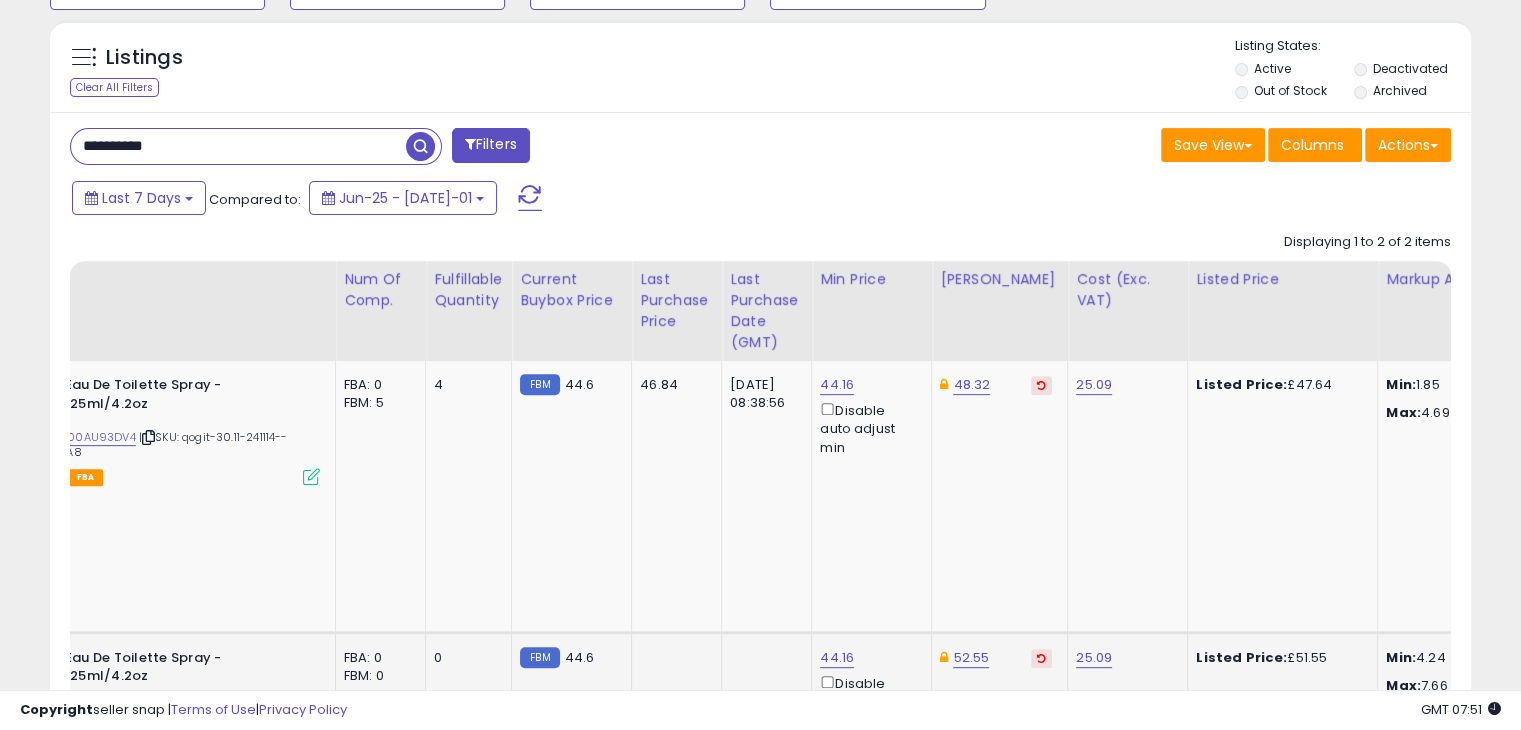 click on "52.55" 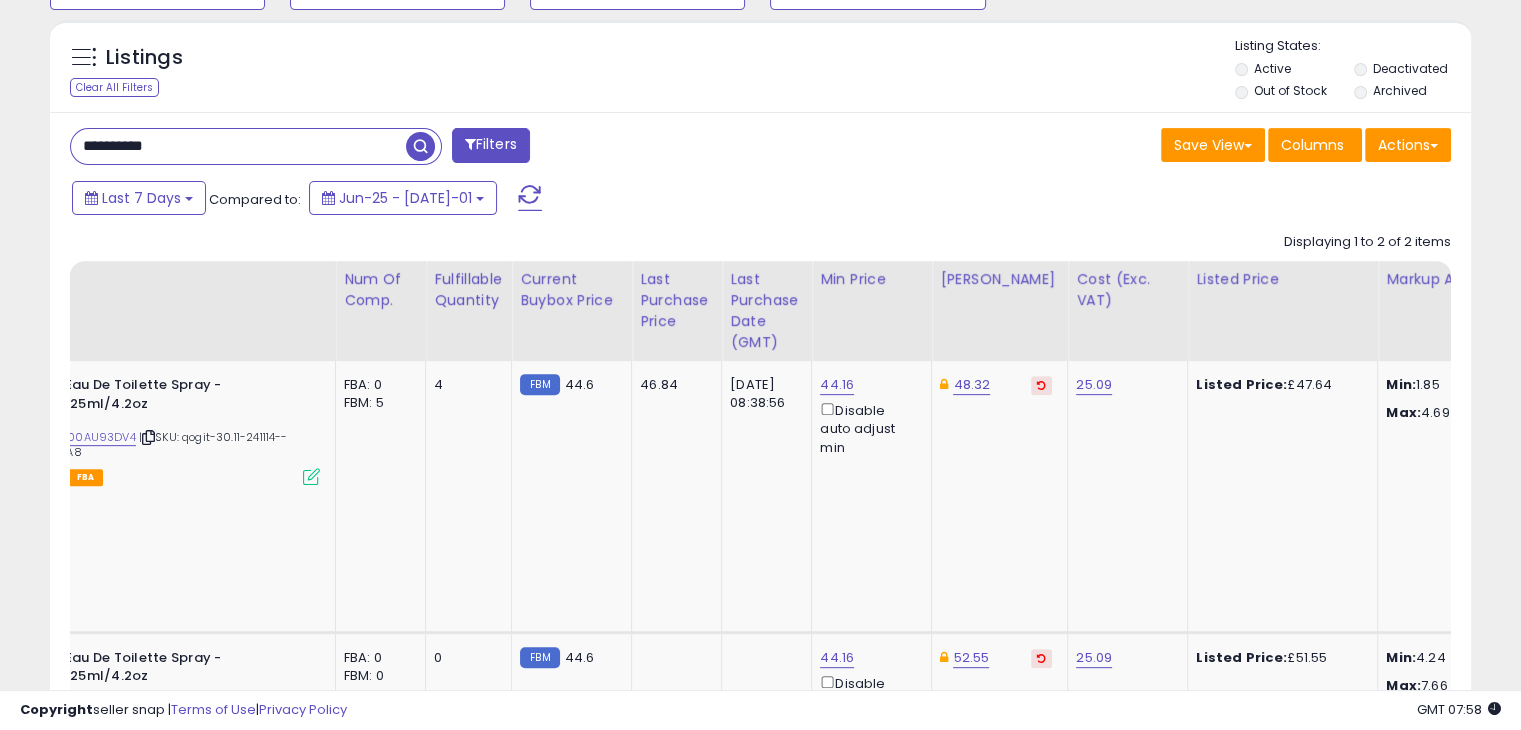 click on "**********" at bounding box center [238, 146] 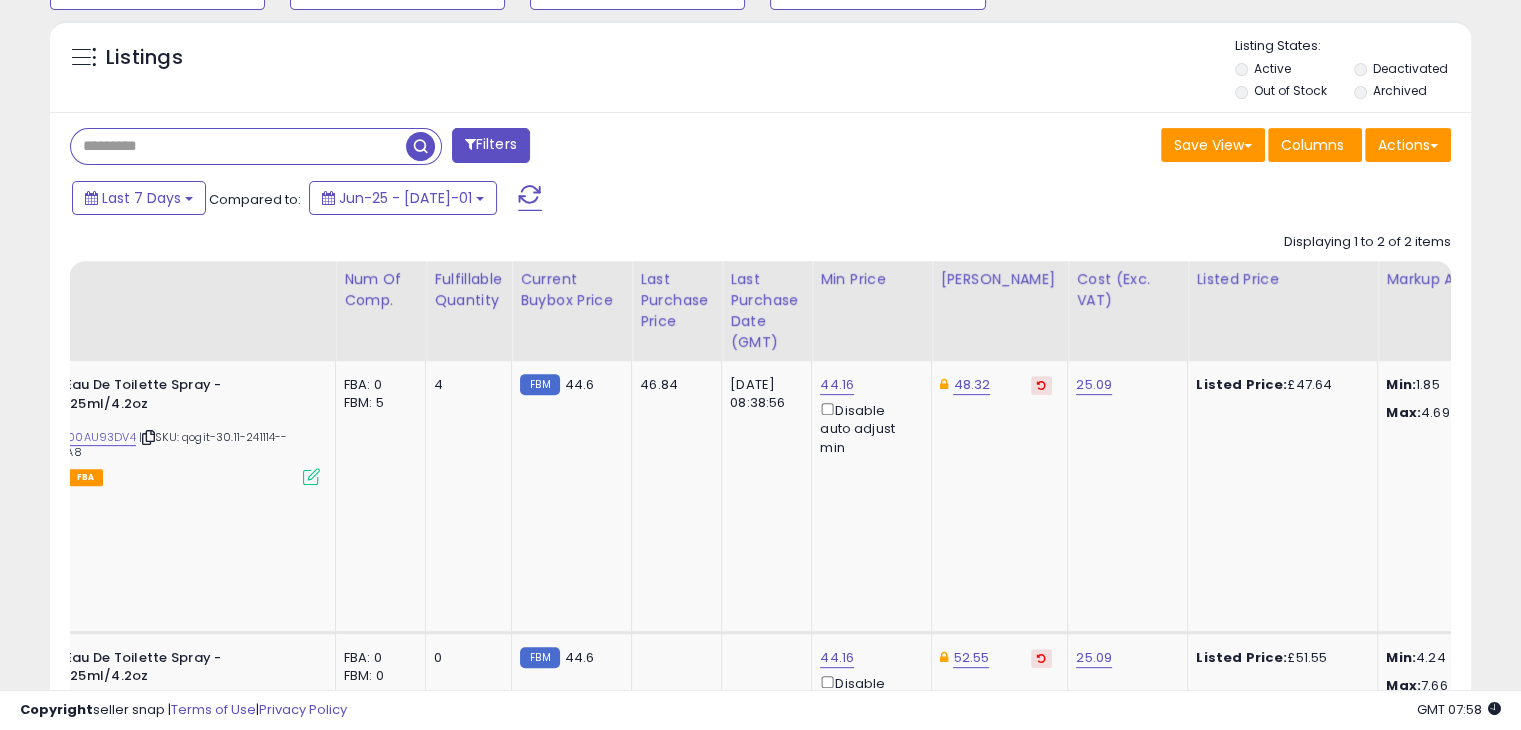 paste on "**********" 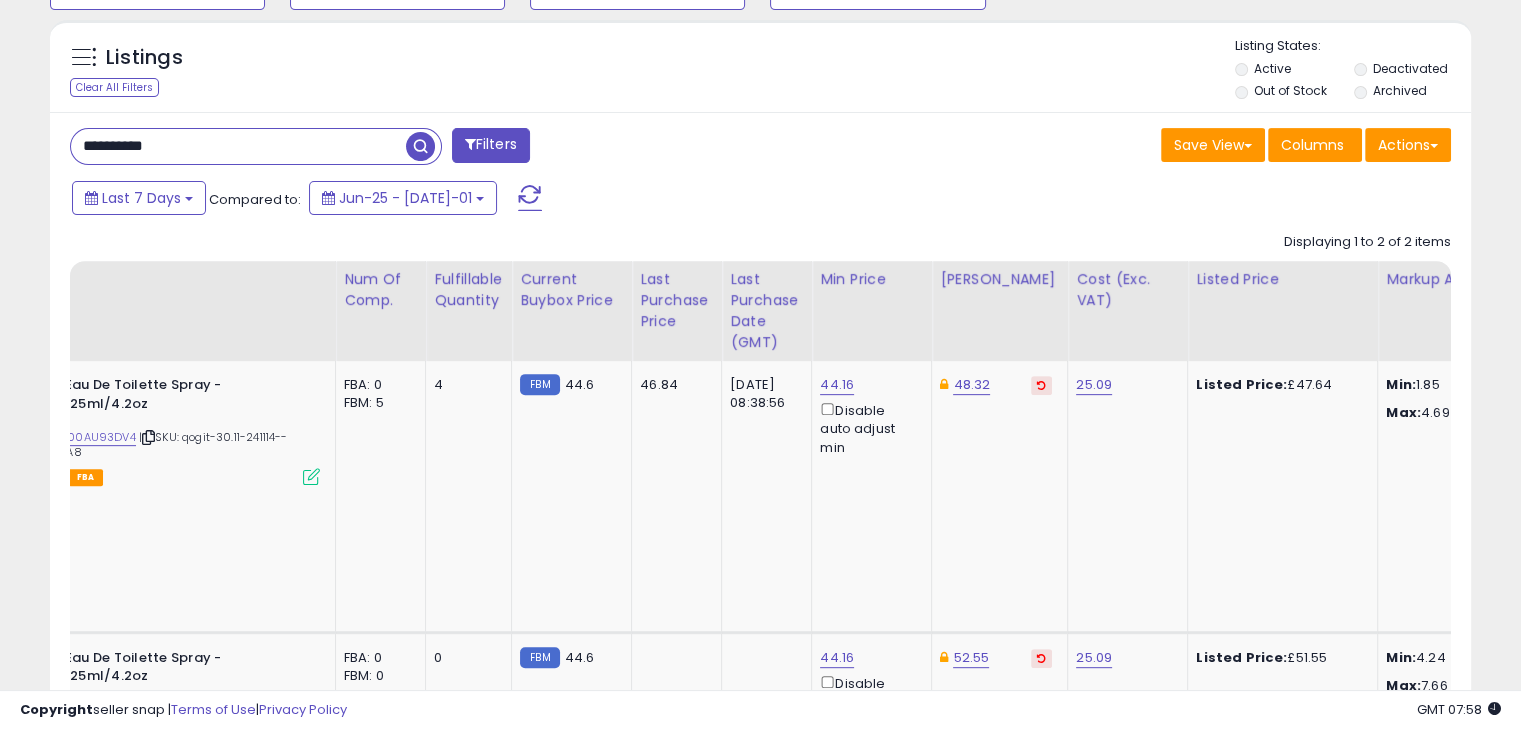 type on "**********" 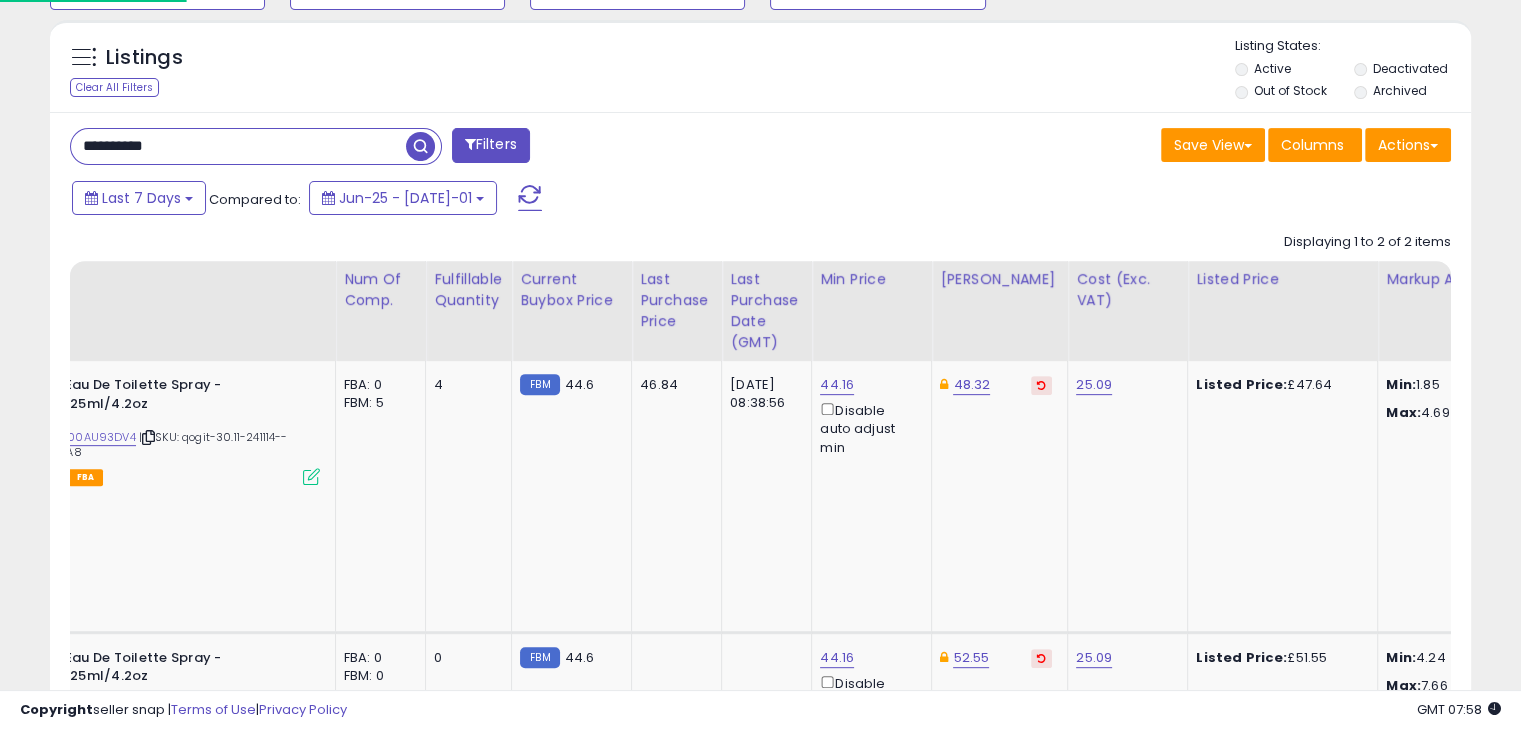 click at bounding box center (420, 146) 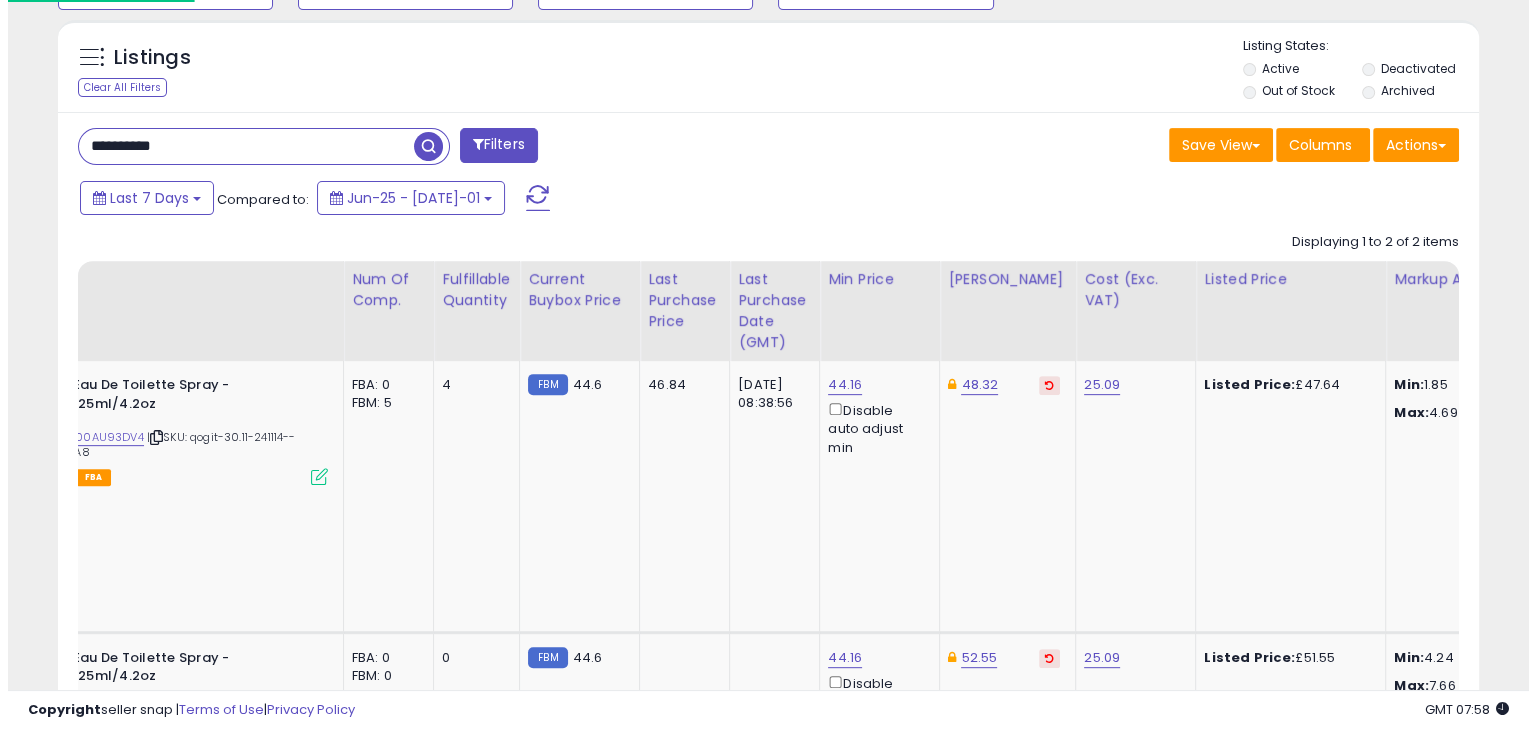 scroll, scrollTop: 510, scrollLeft: 0, axis: vertical 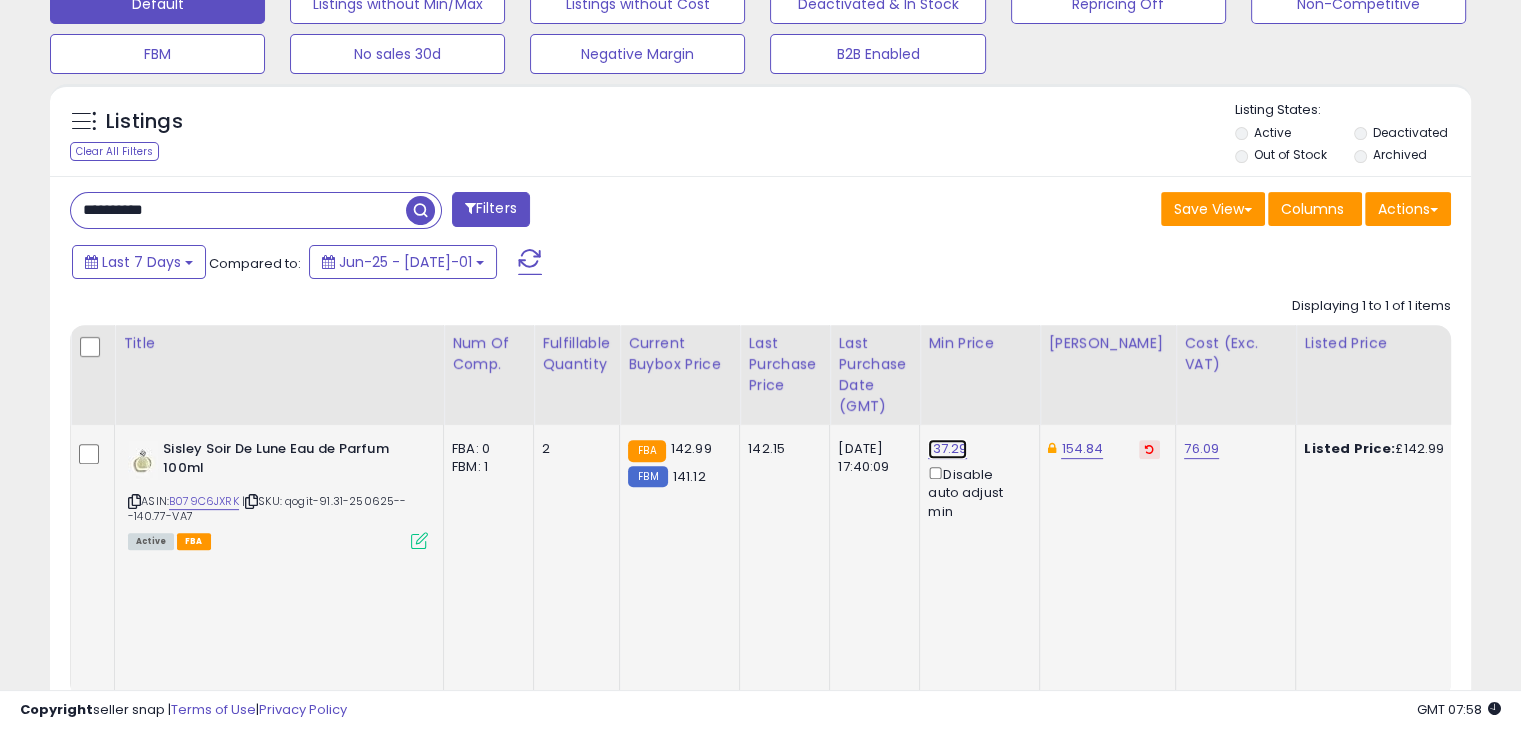 click on "137.29" at bounding box center (947, 449) 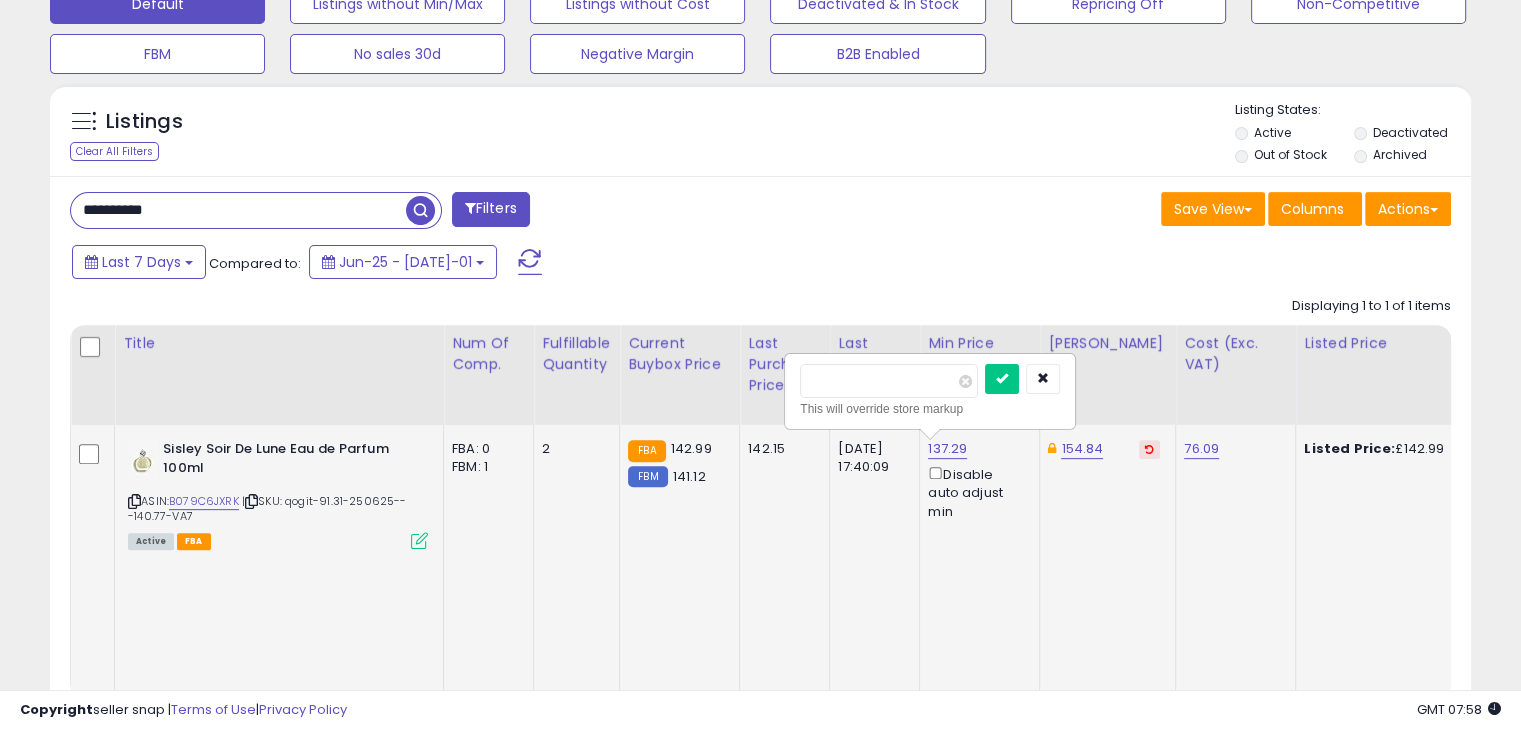 click on "******" at bounding box center (889, 381) 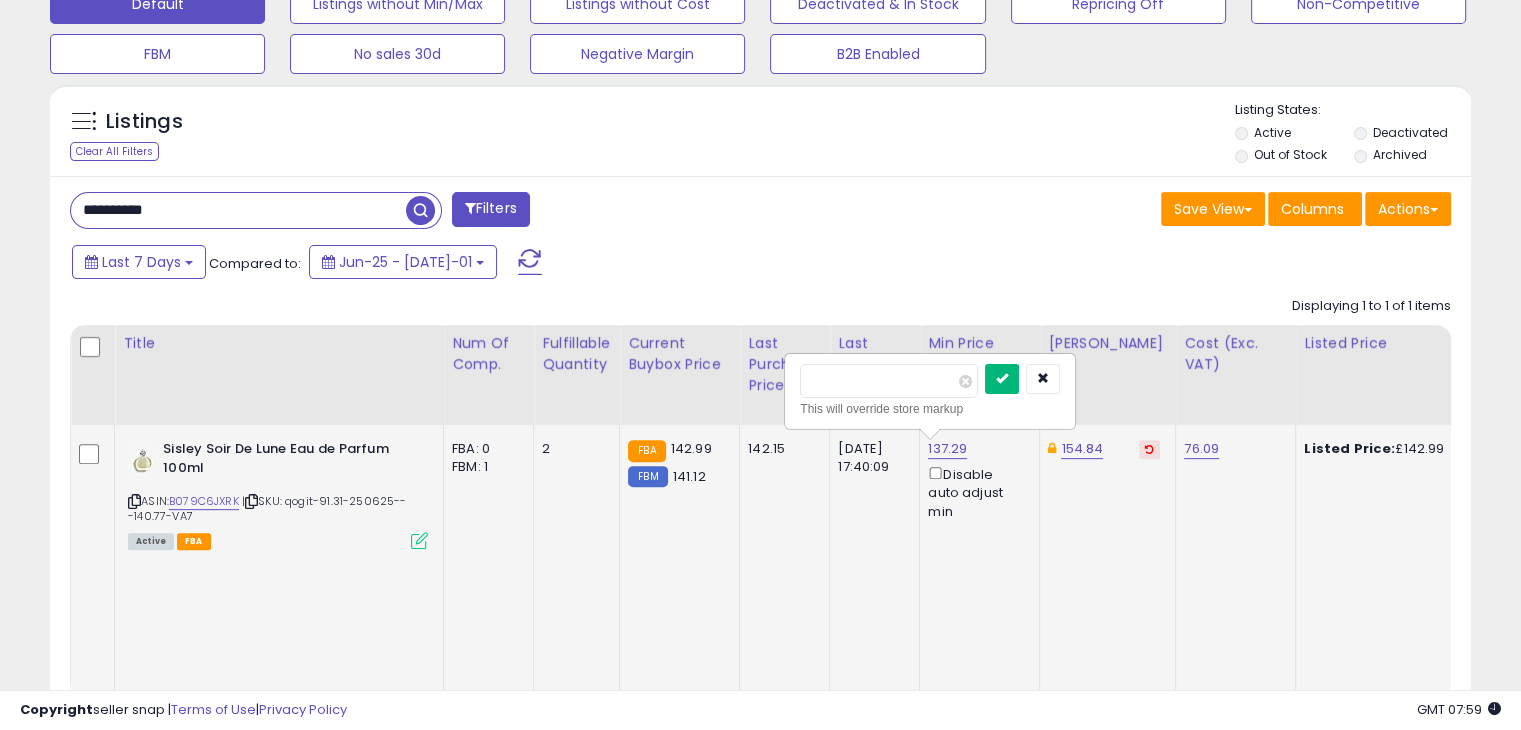 type on "******" 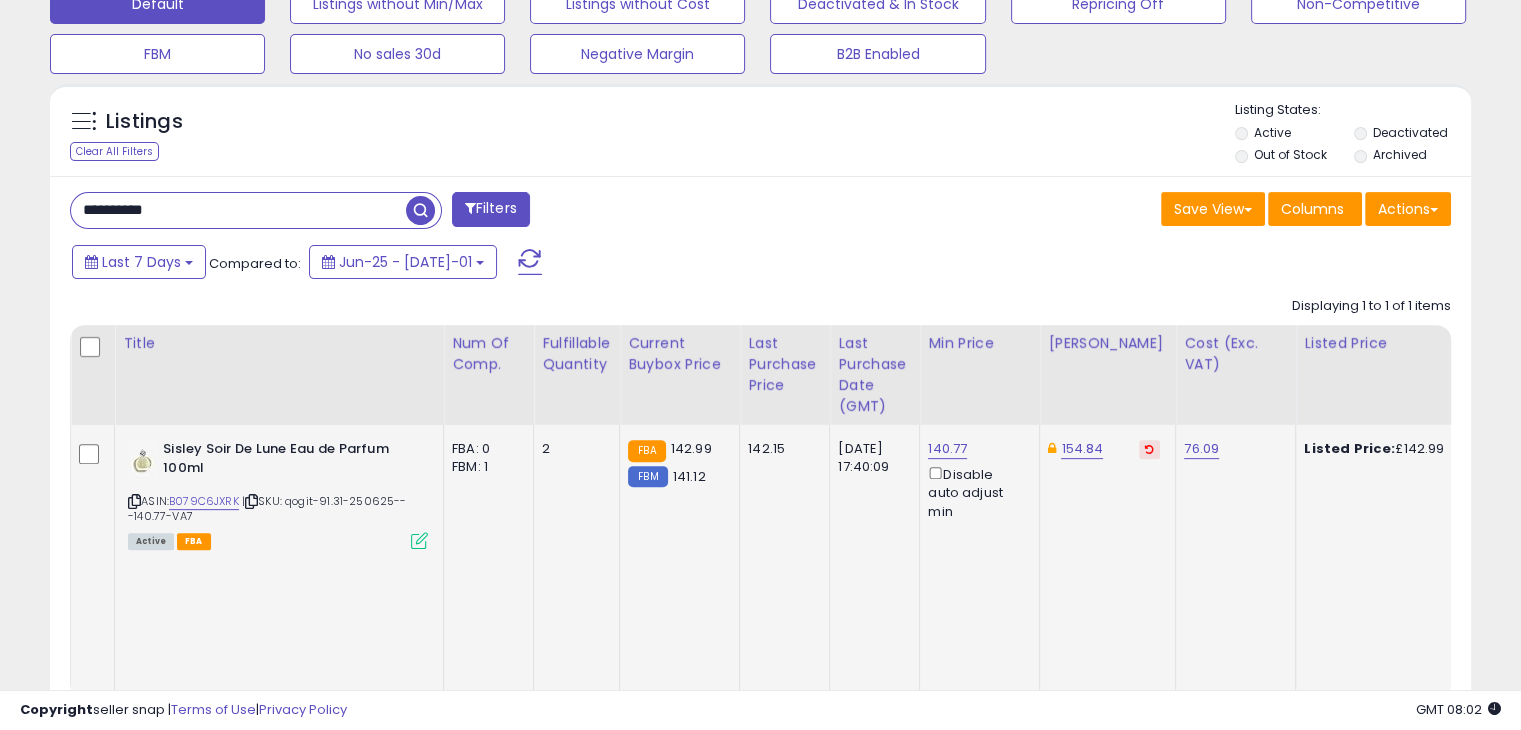 click on "**********" at bounding box center [238, 210] 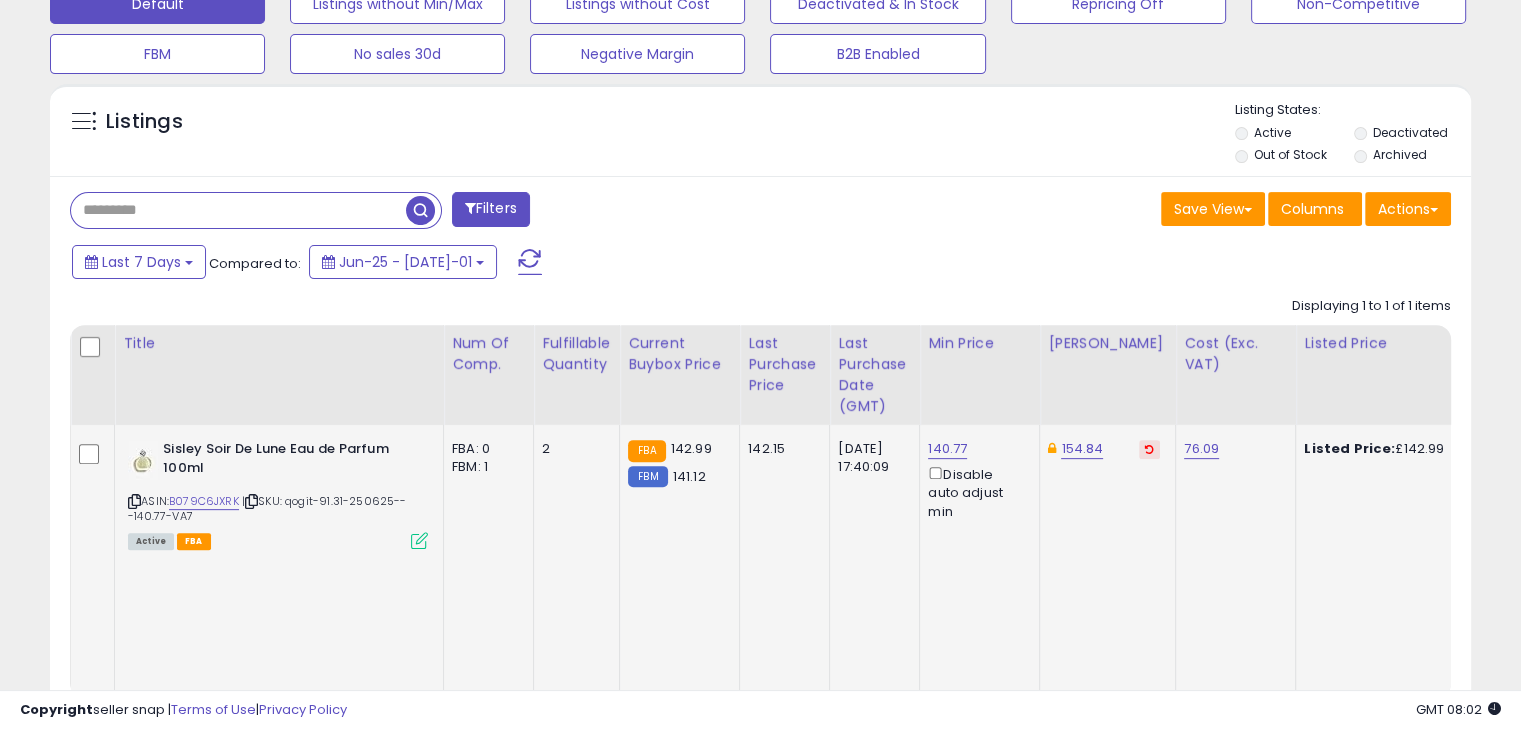 paste on "**********" 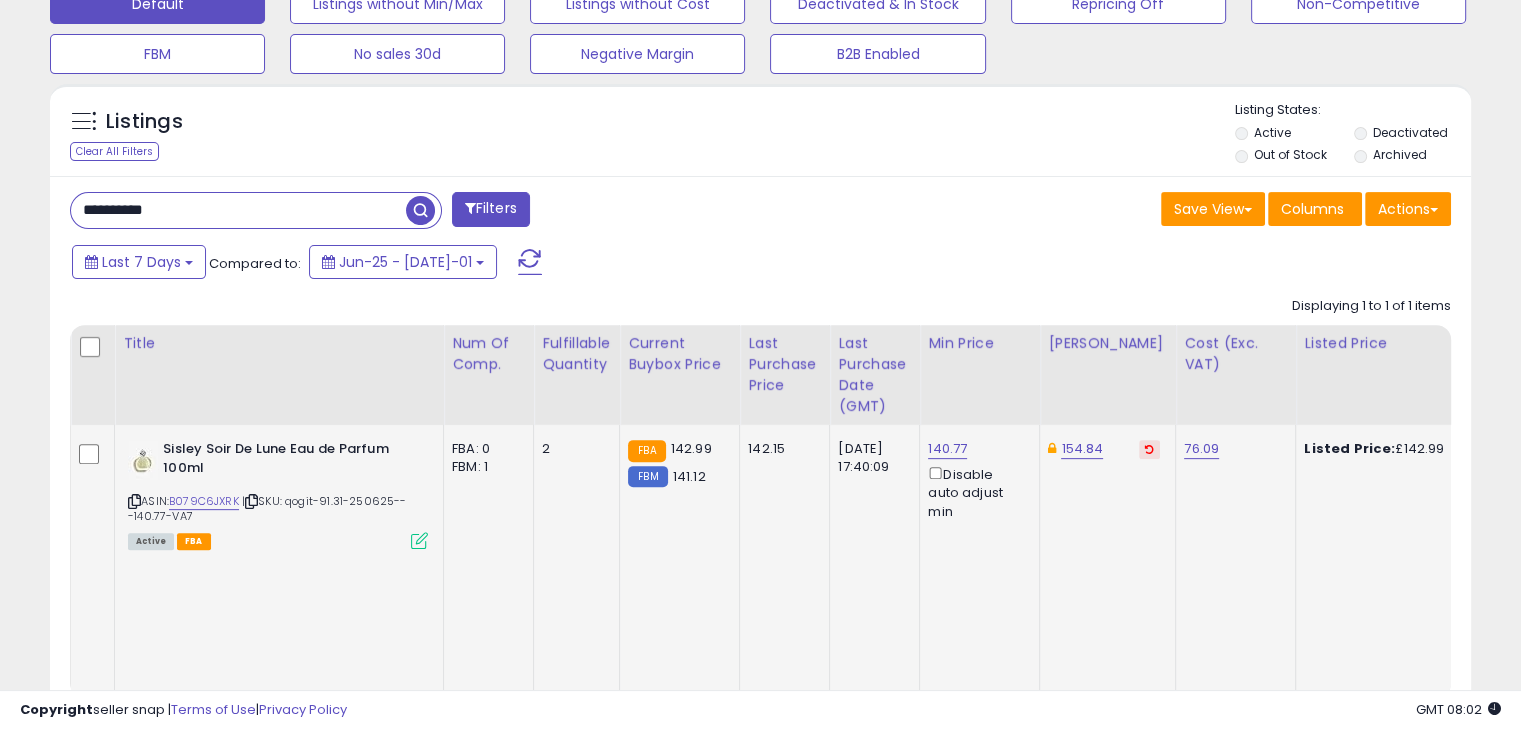type on "**********" 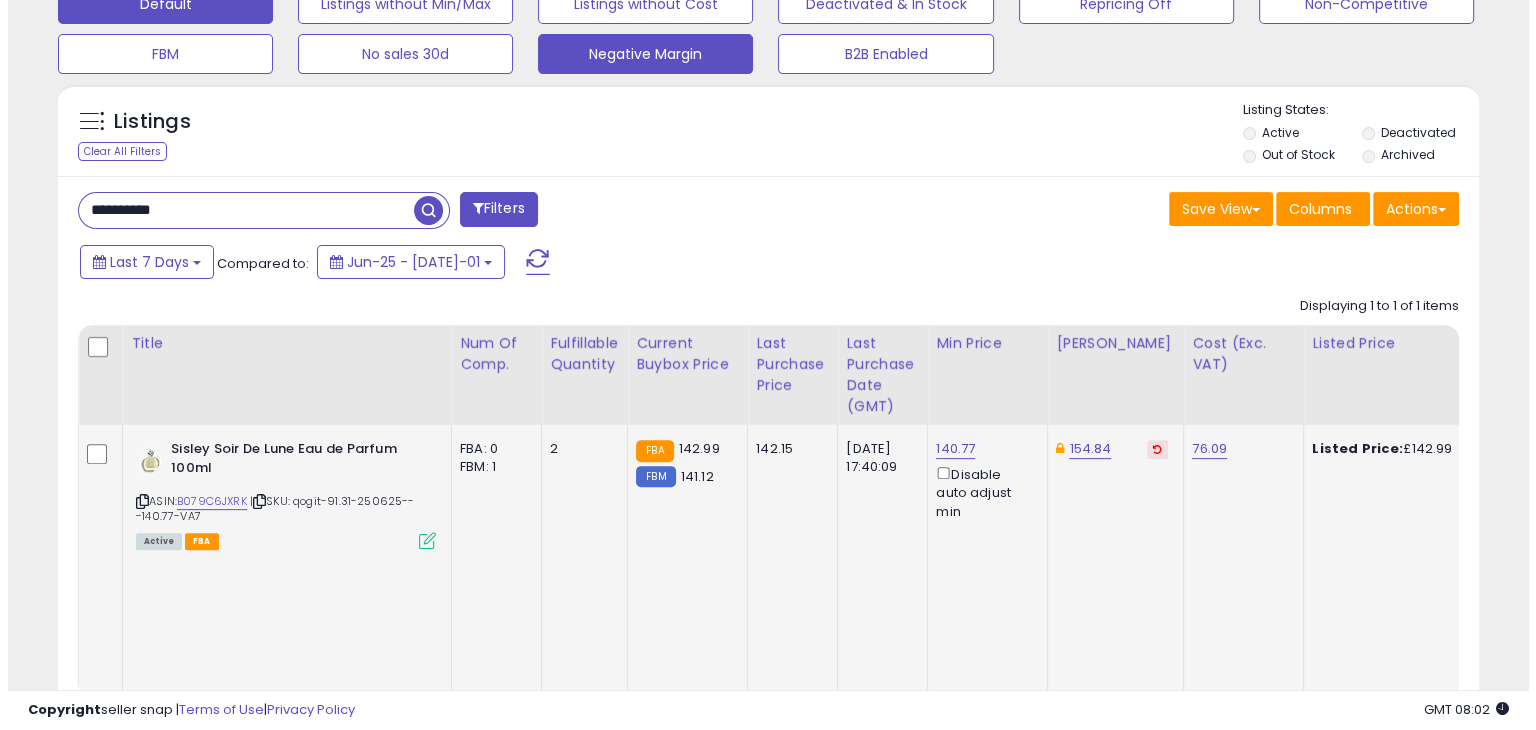 scroll, scrollTop: 510, scrollLeft: 0, axis: vertical 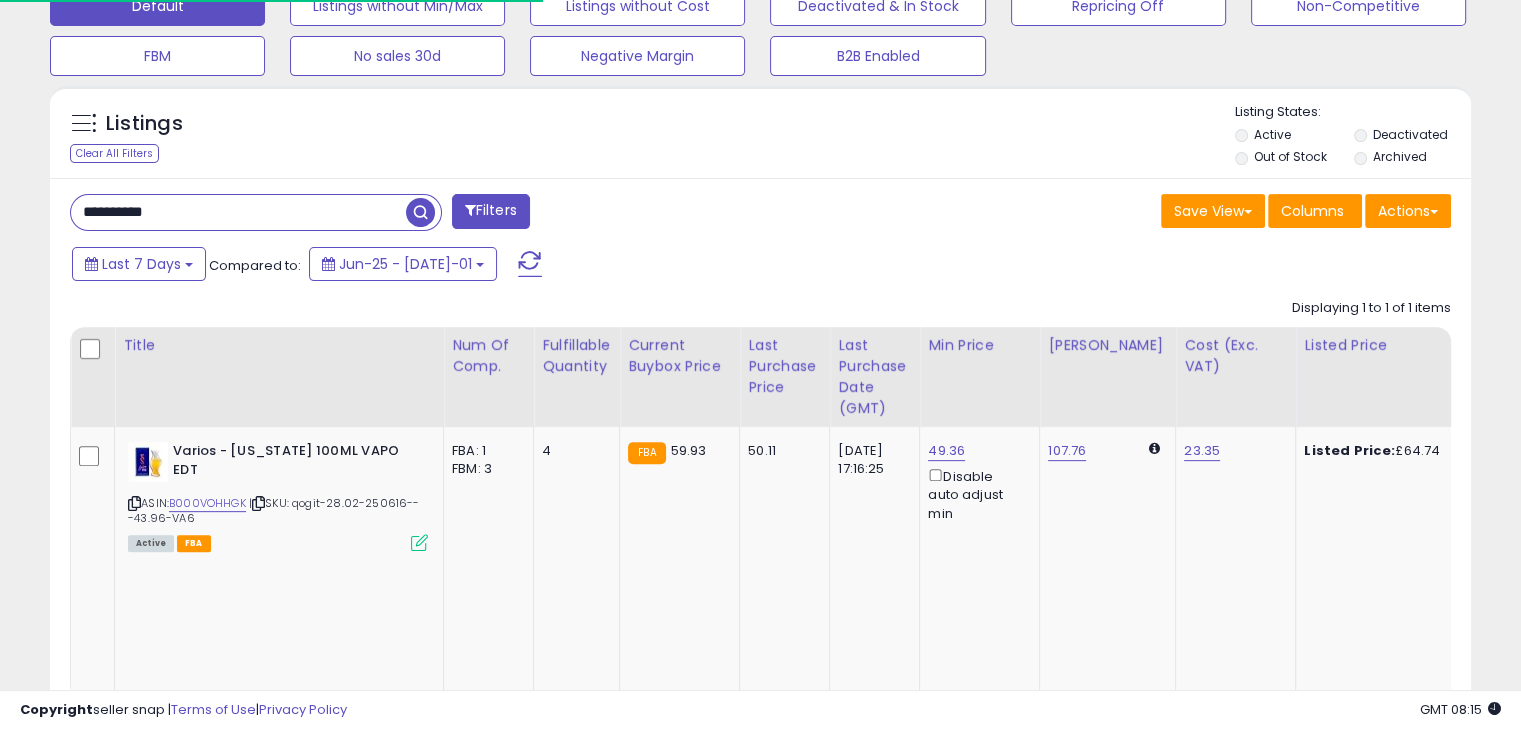 click on "**********" at bounding box center [238, 212] 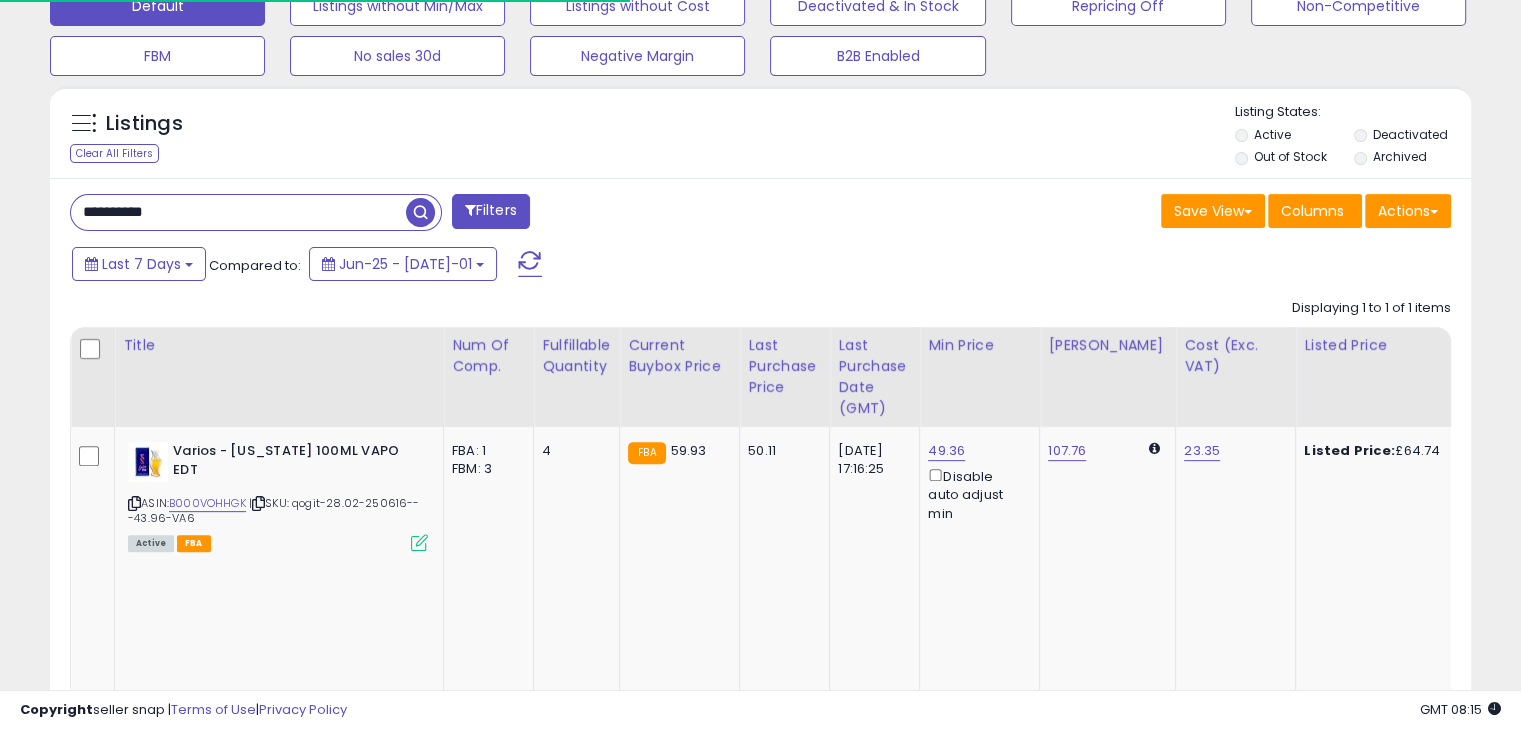 click on "**********" at bounding box center (238, 212) 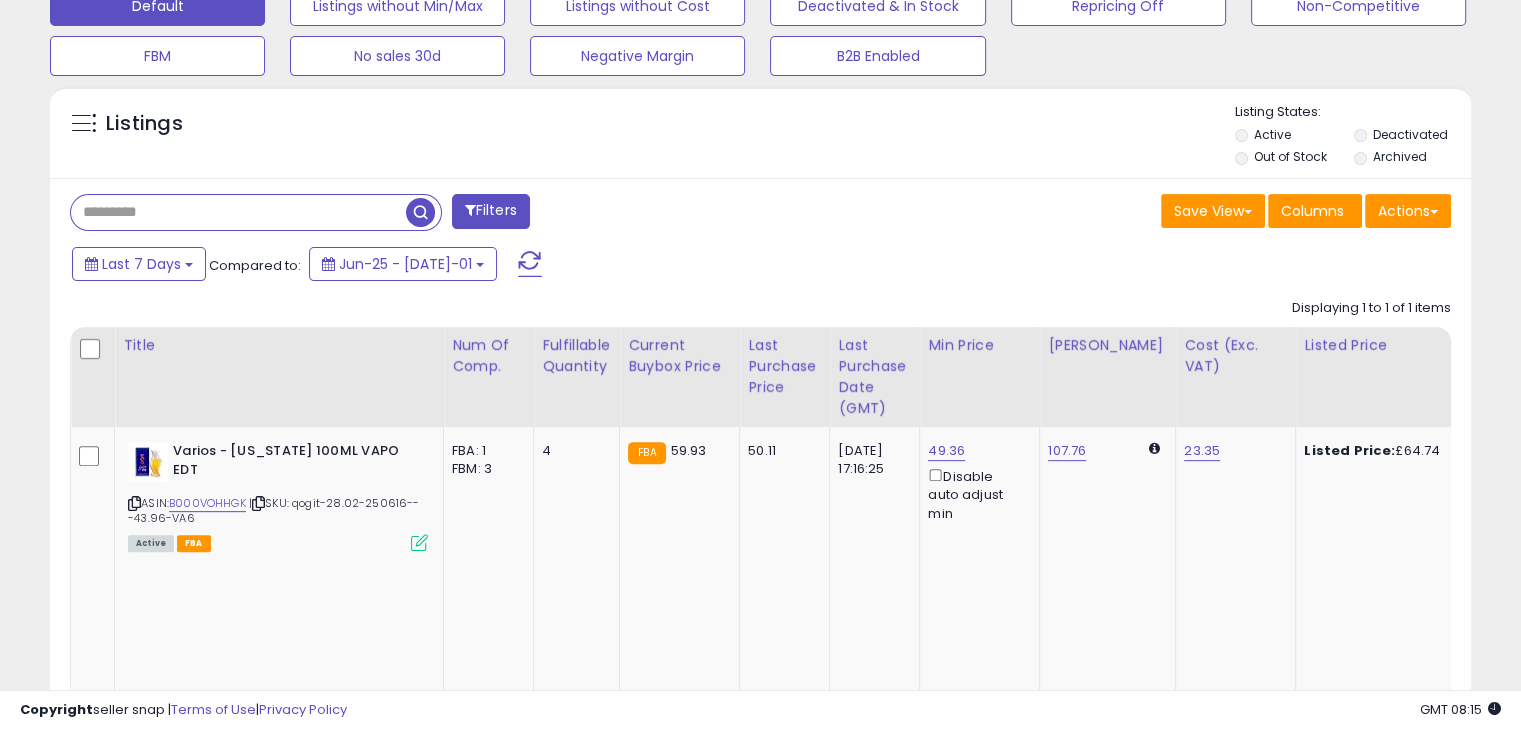 paste on "**********" 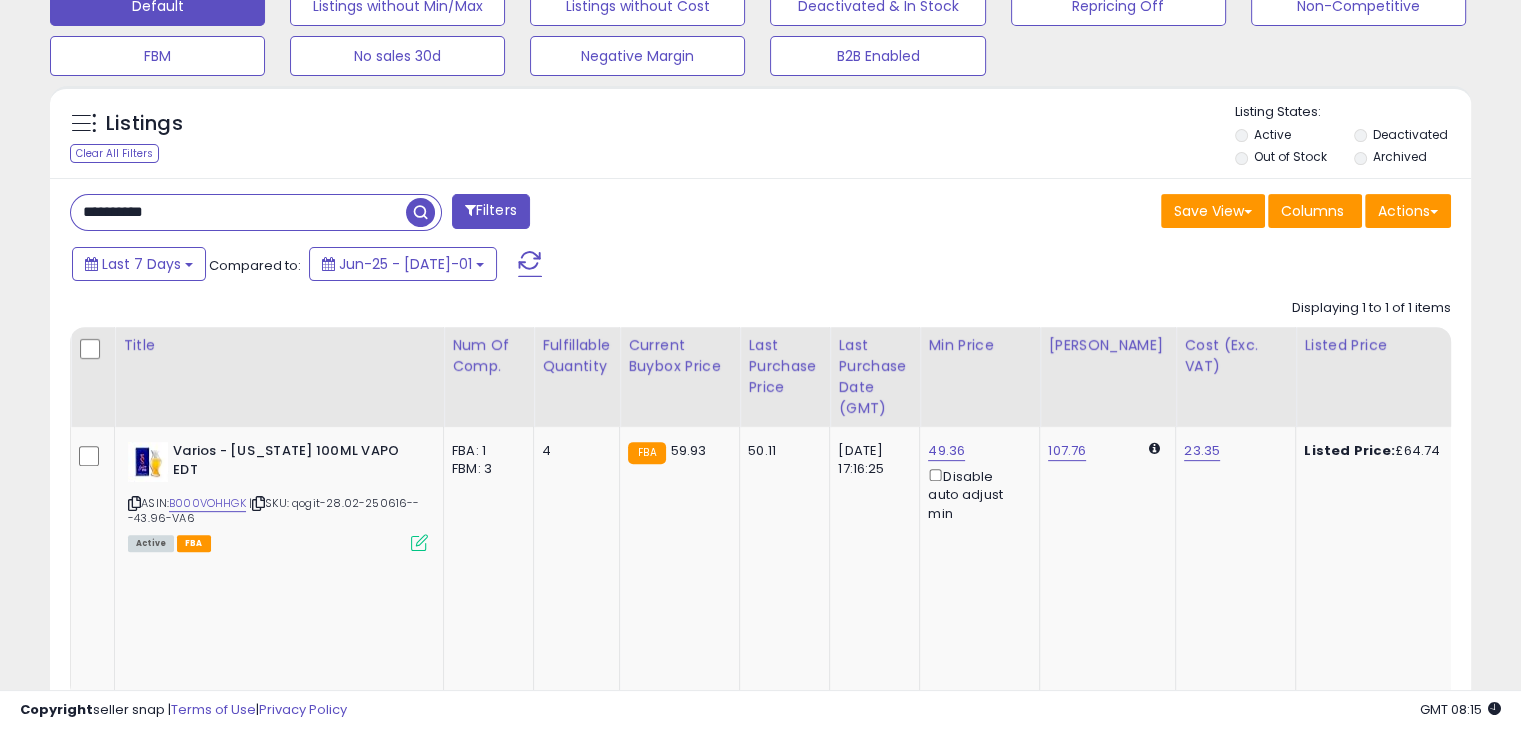 click on "**********" at bounding box center [238, 212] 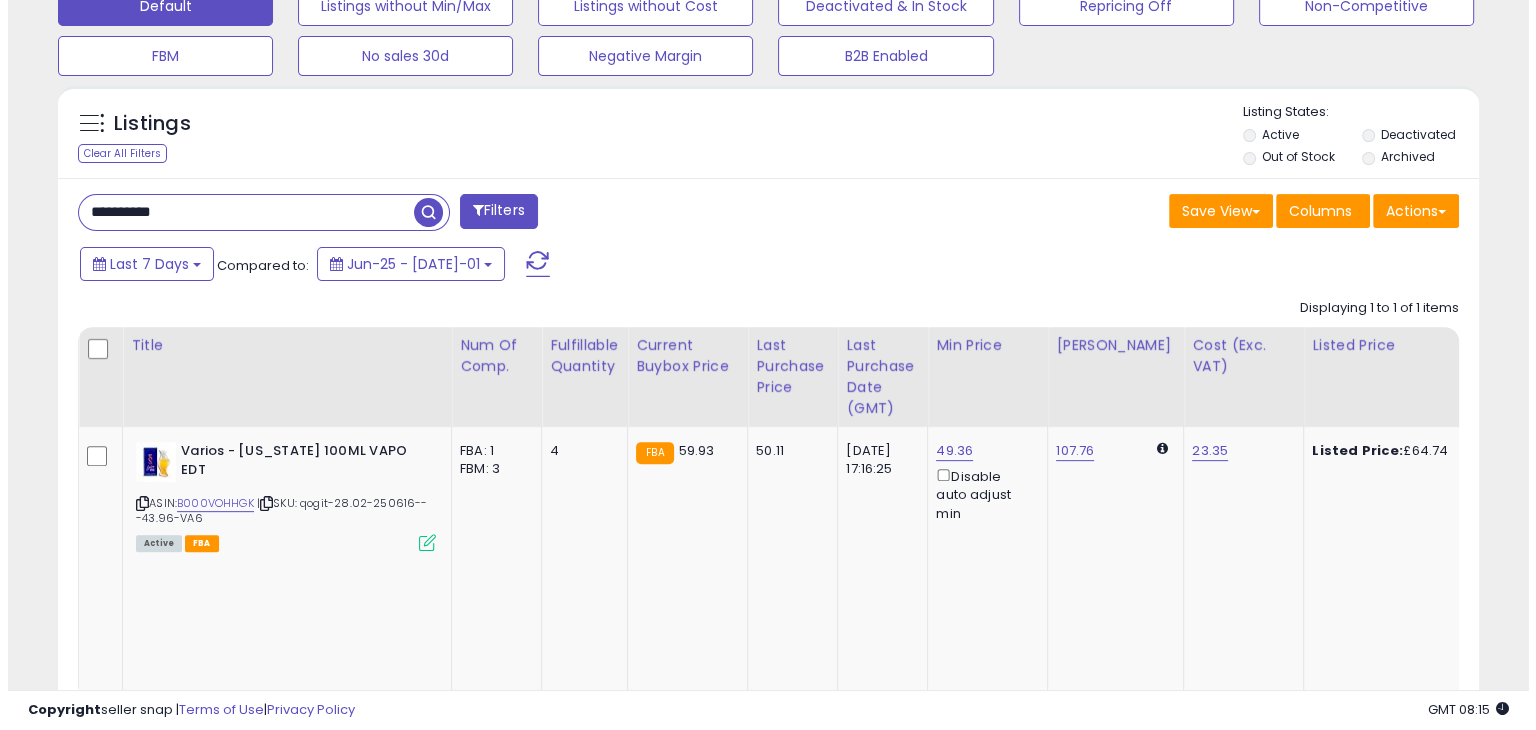 scroll, scrollTop: 510, scrollLeft: 0, axis: vertical 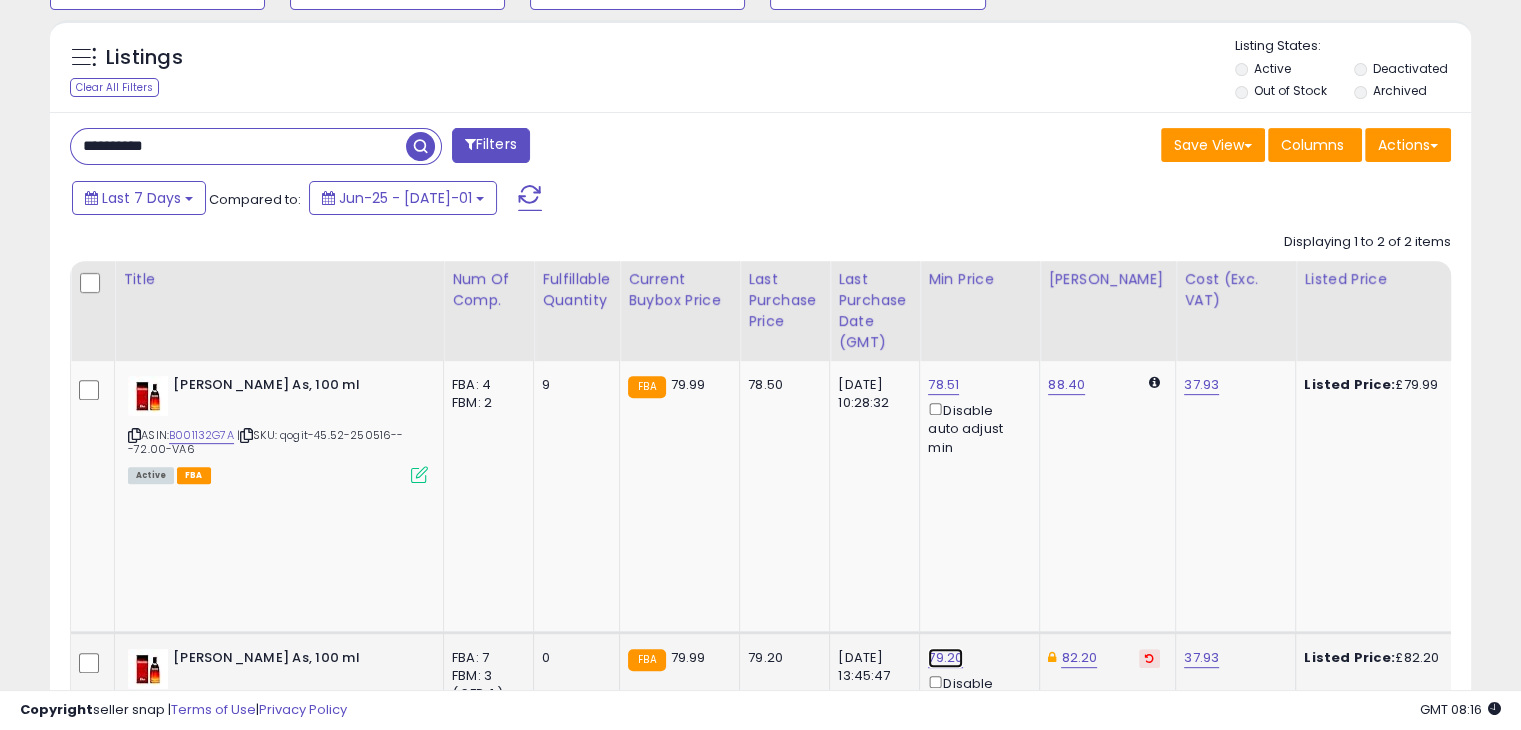 click on "79.20" at bounding box center [943, 385] 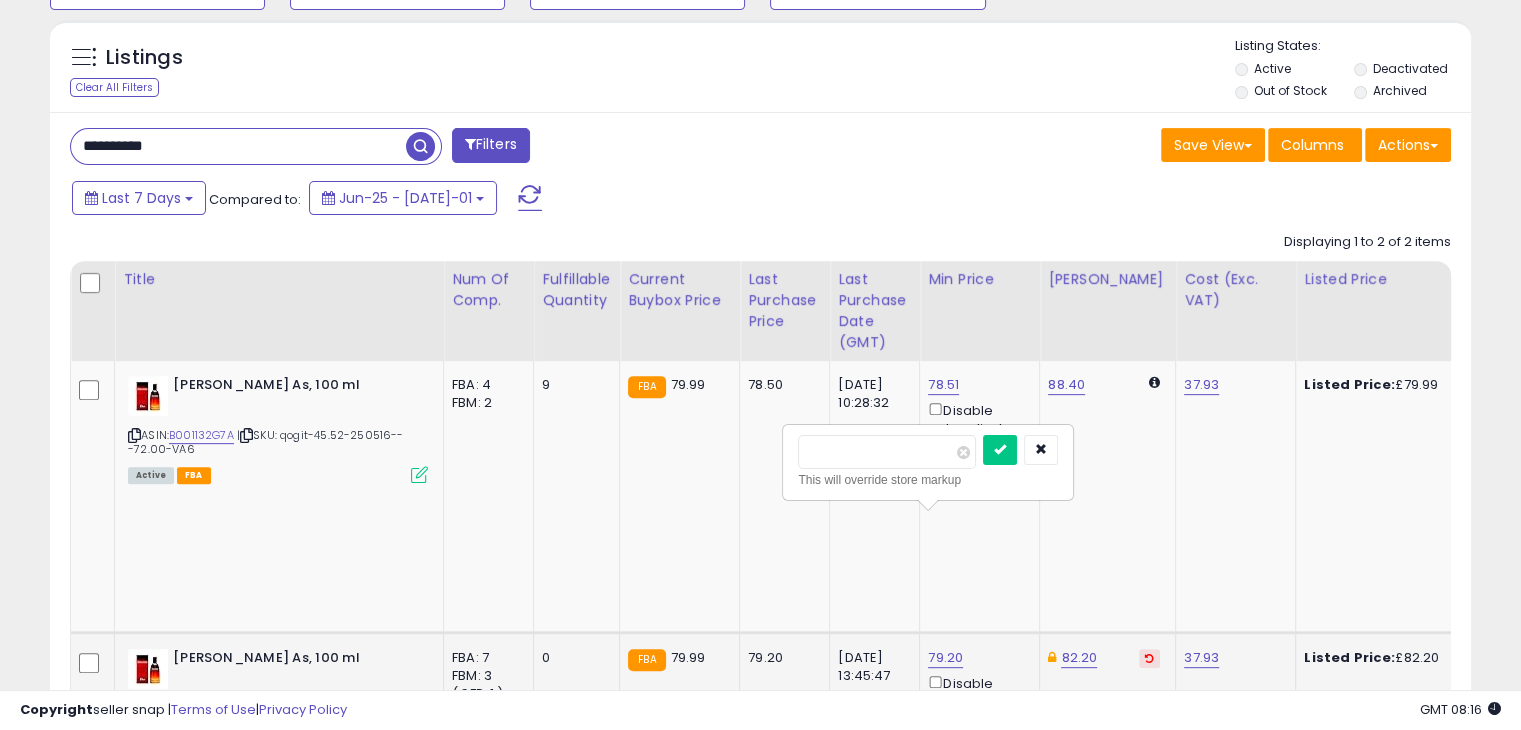 click on "*****" at bounding box center [887, 452] 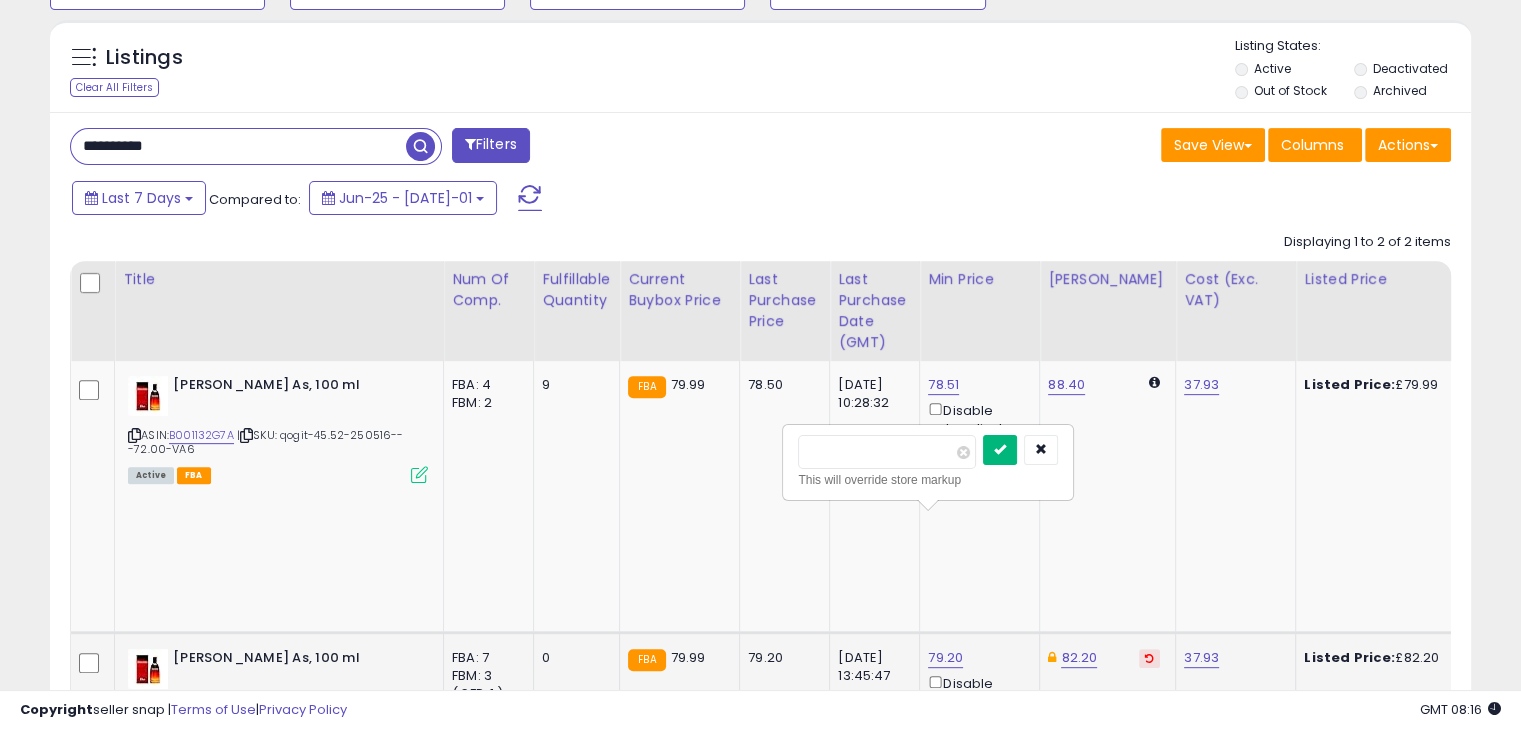 type on "*****" 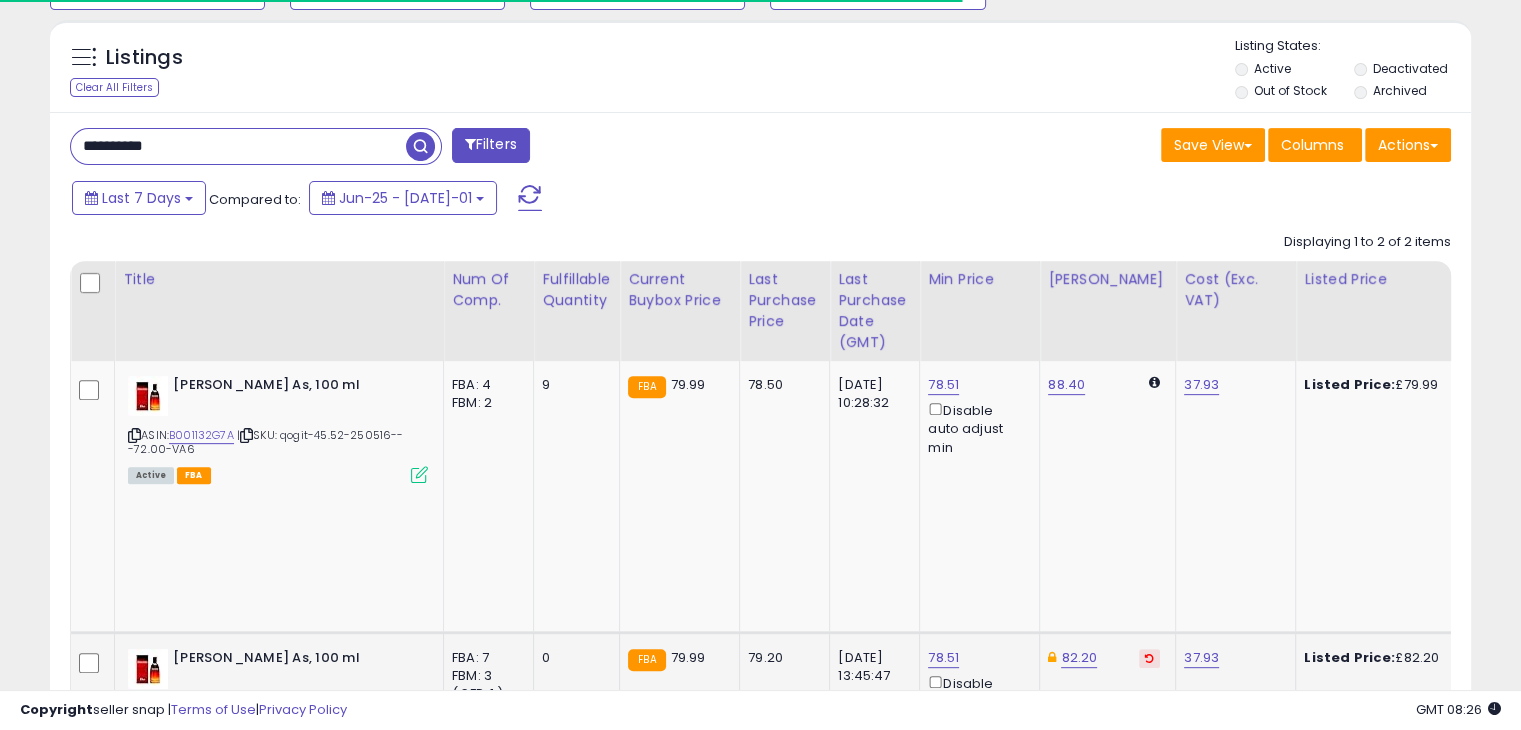 click on "**********" at bounding box center [238, 146] 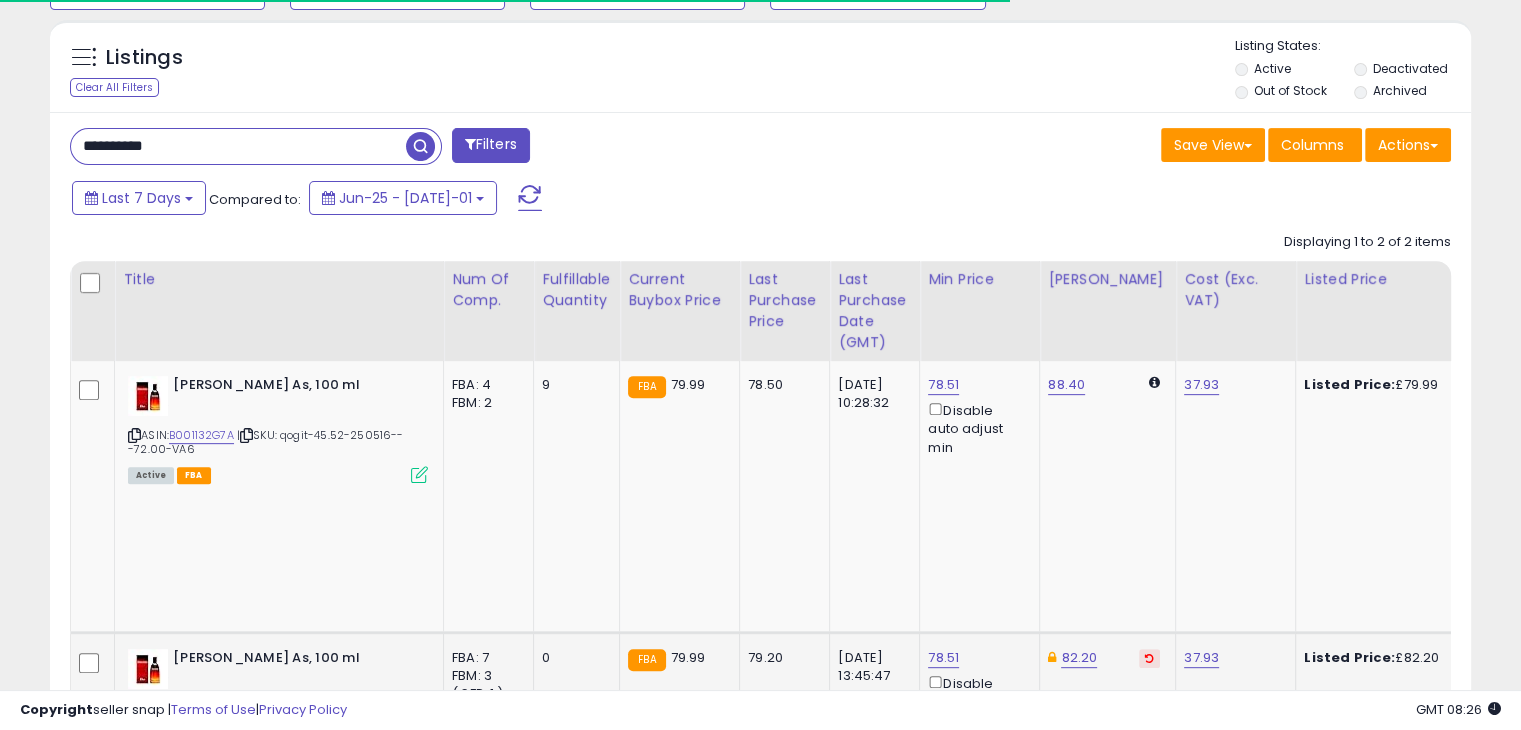 click on "**********" at bounding box center [238, 146] 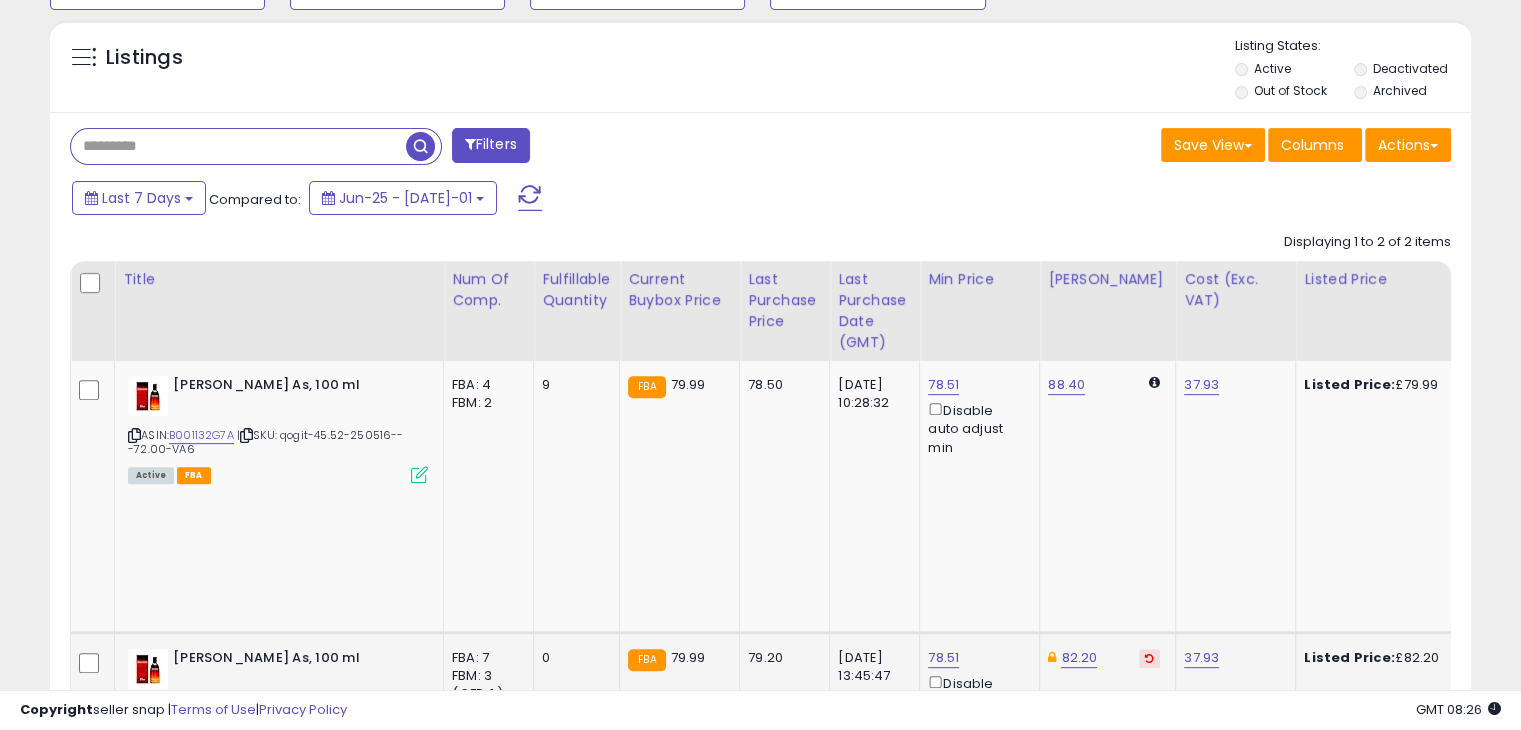 paste on "**********" 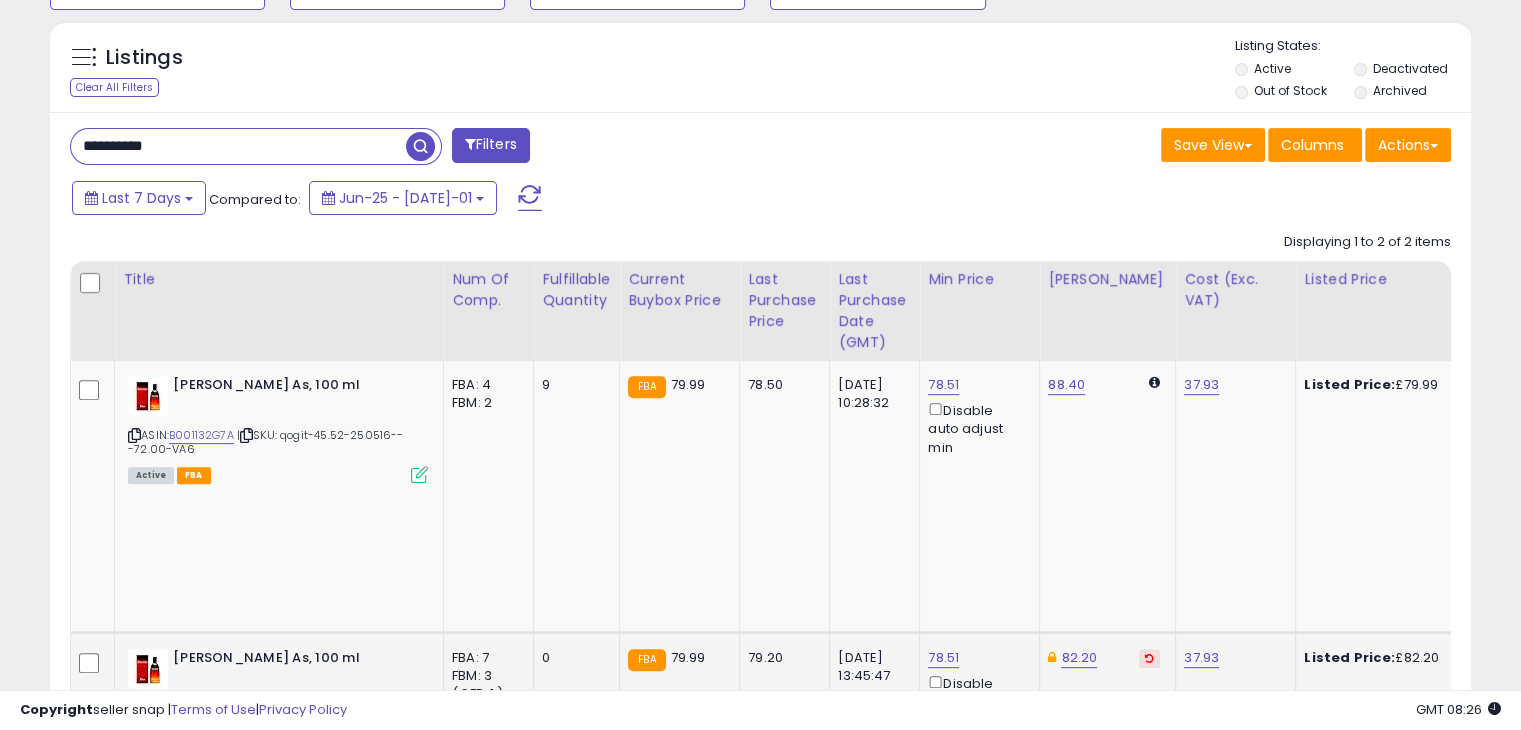 type on "**********" 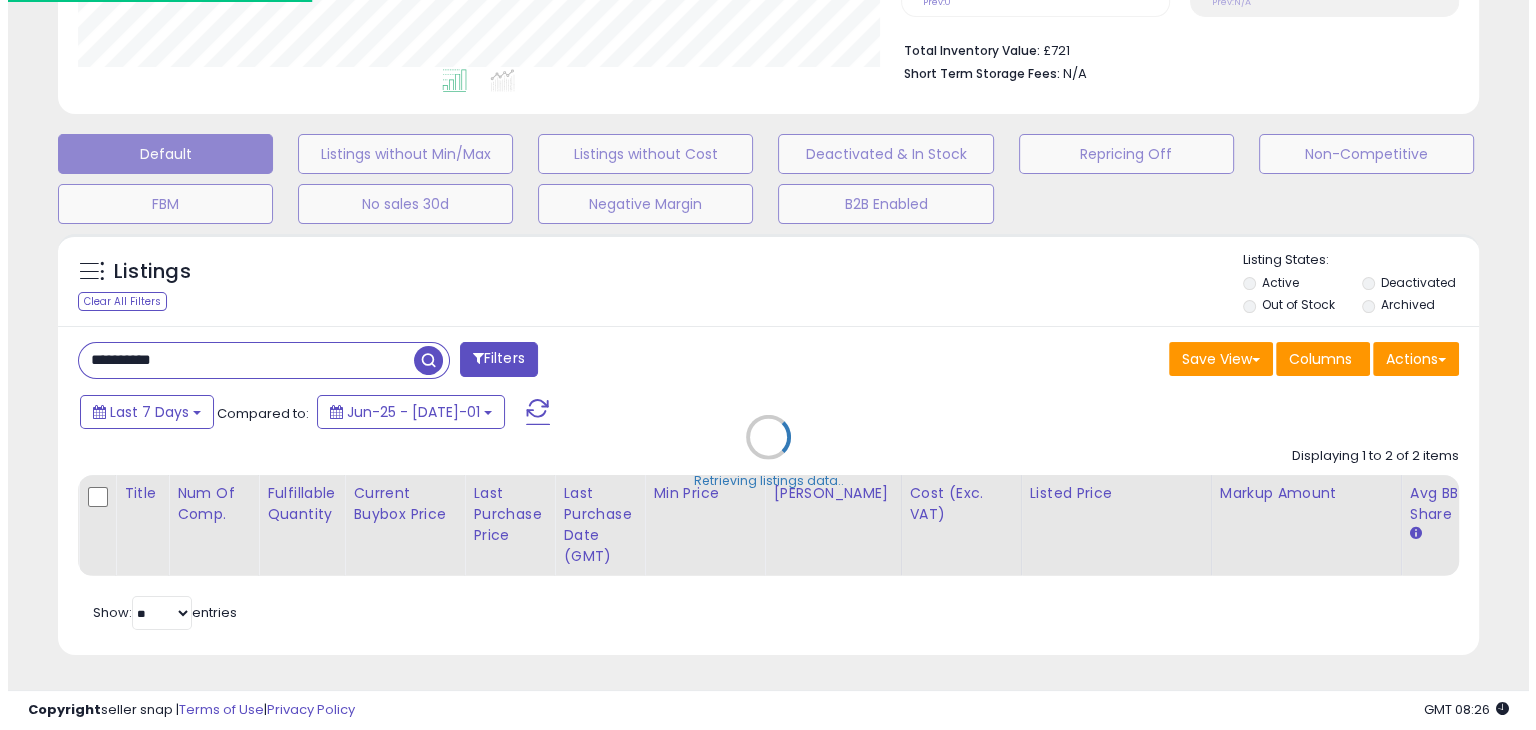 scroll, scrollTop: 510, scrollLeft: 0, axis: vertical 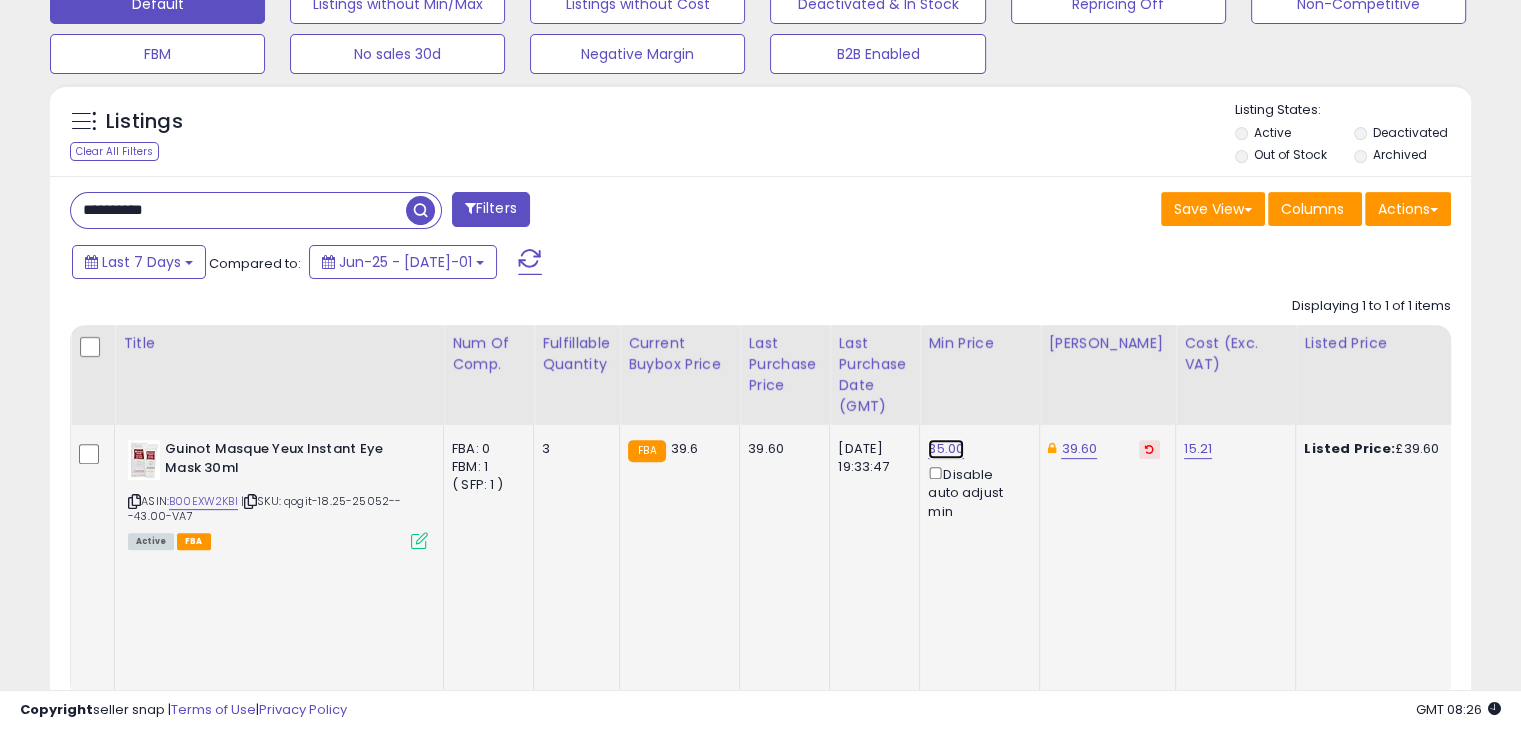 click on "35.00" at bounding box center [946, 449] 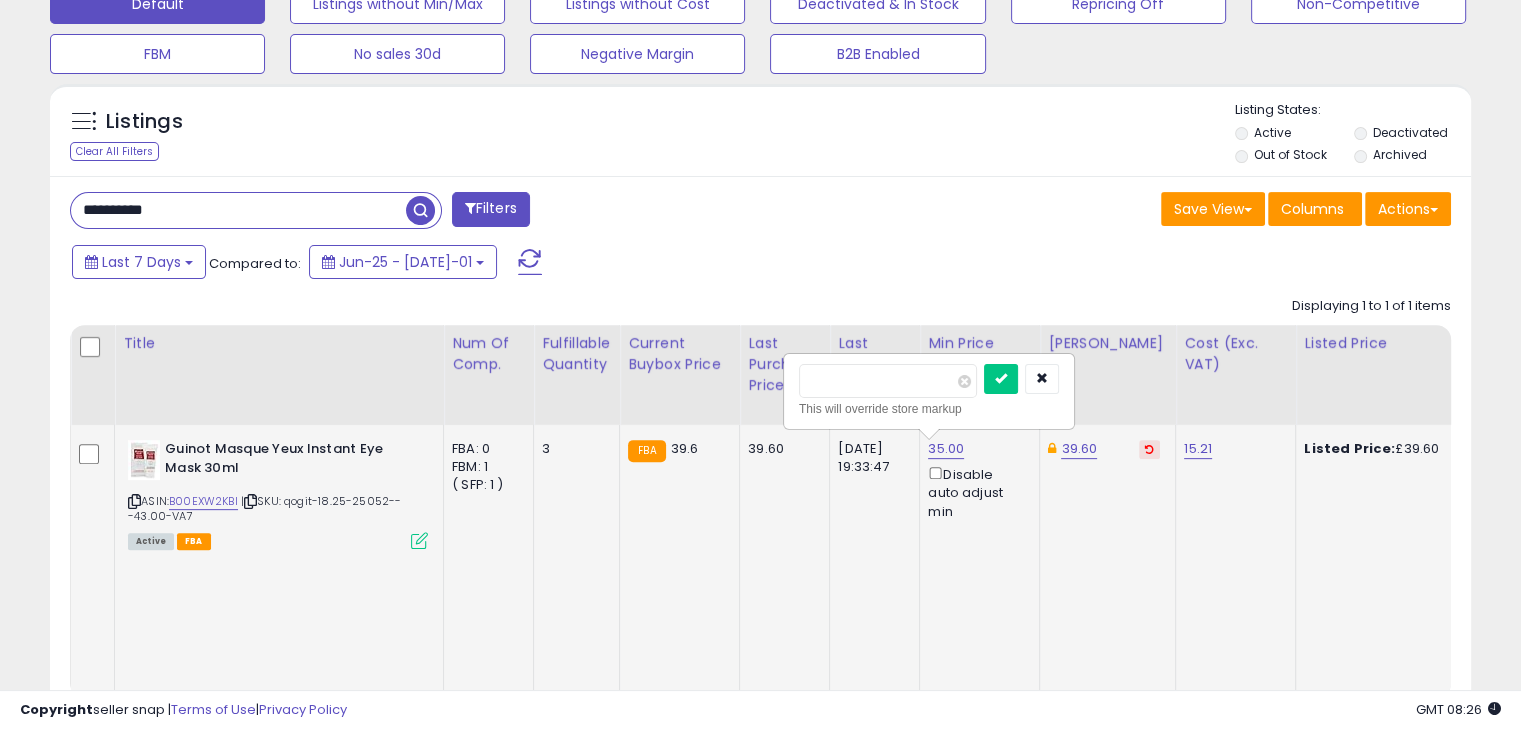 click on "*****" at bounding box center (888, 381) 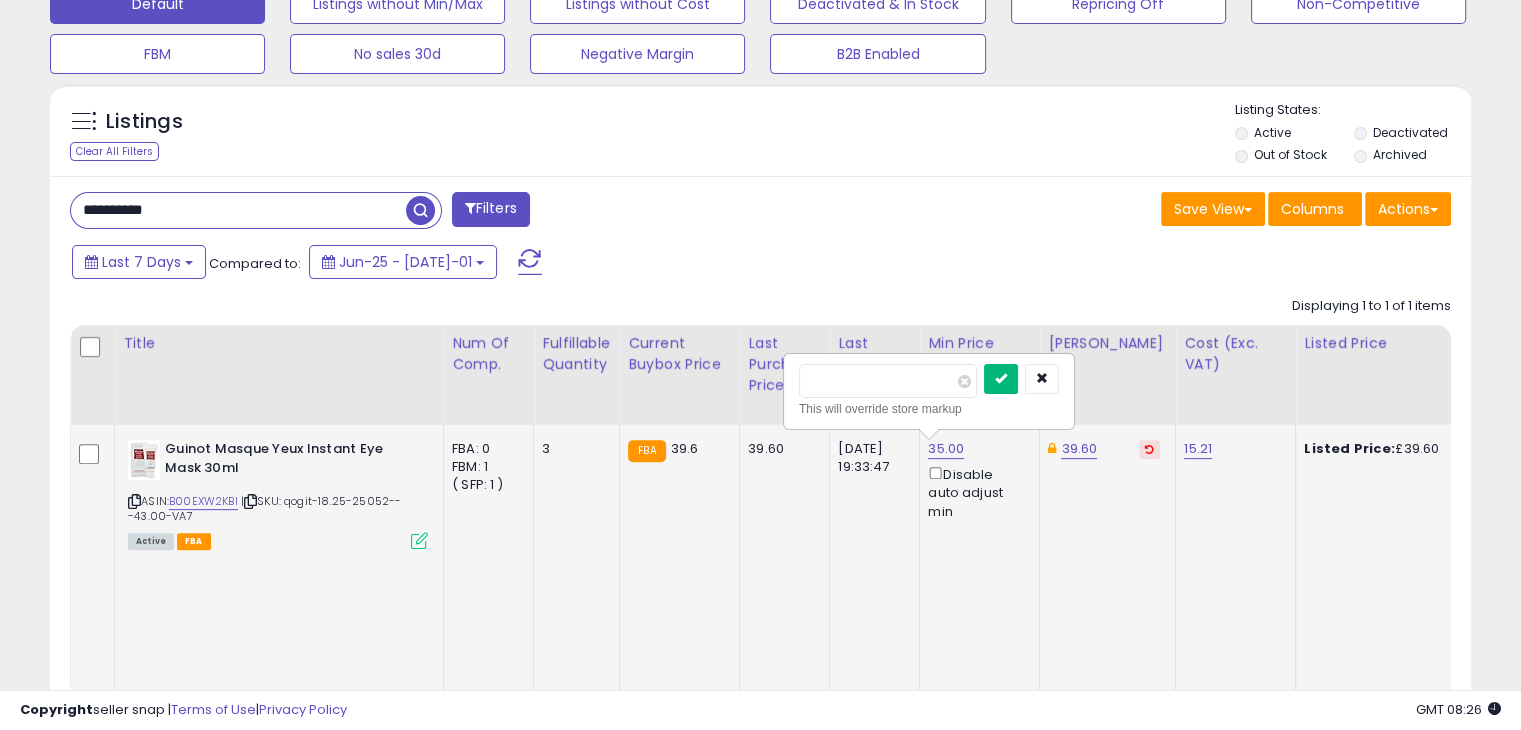 type on "*****" 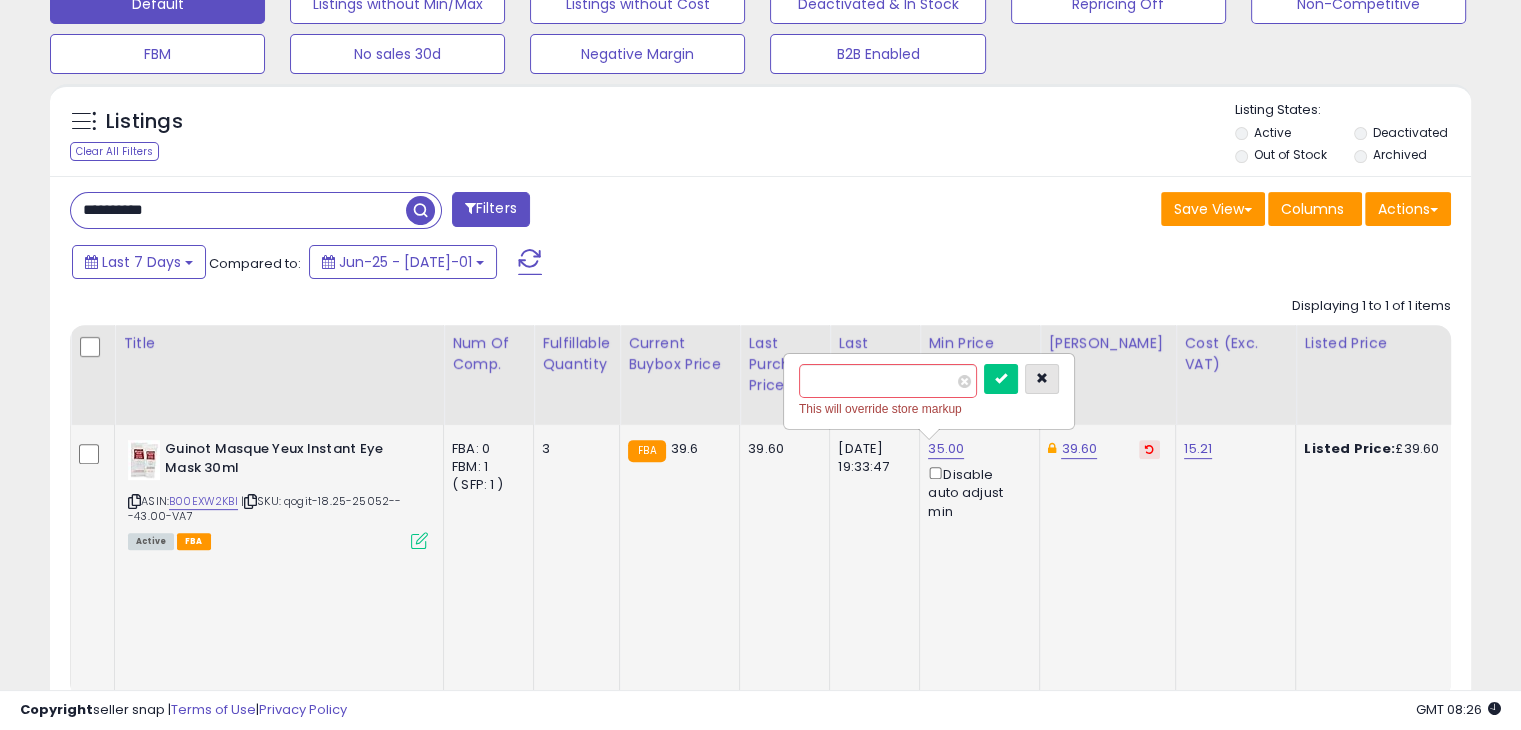 click at bounding box center (1042, 378) 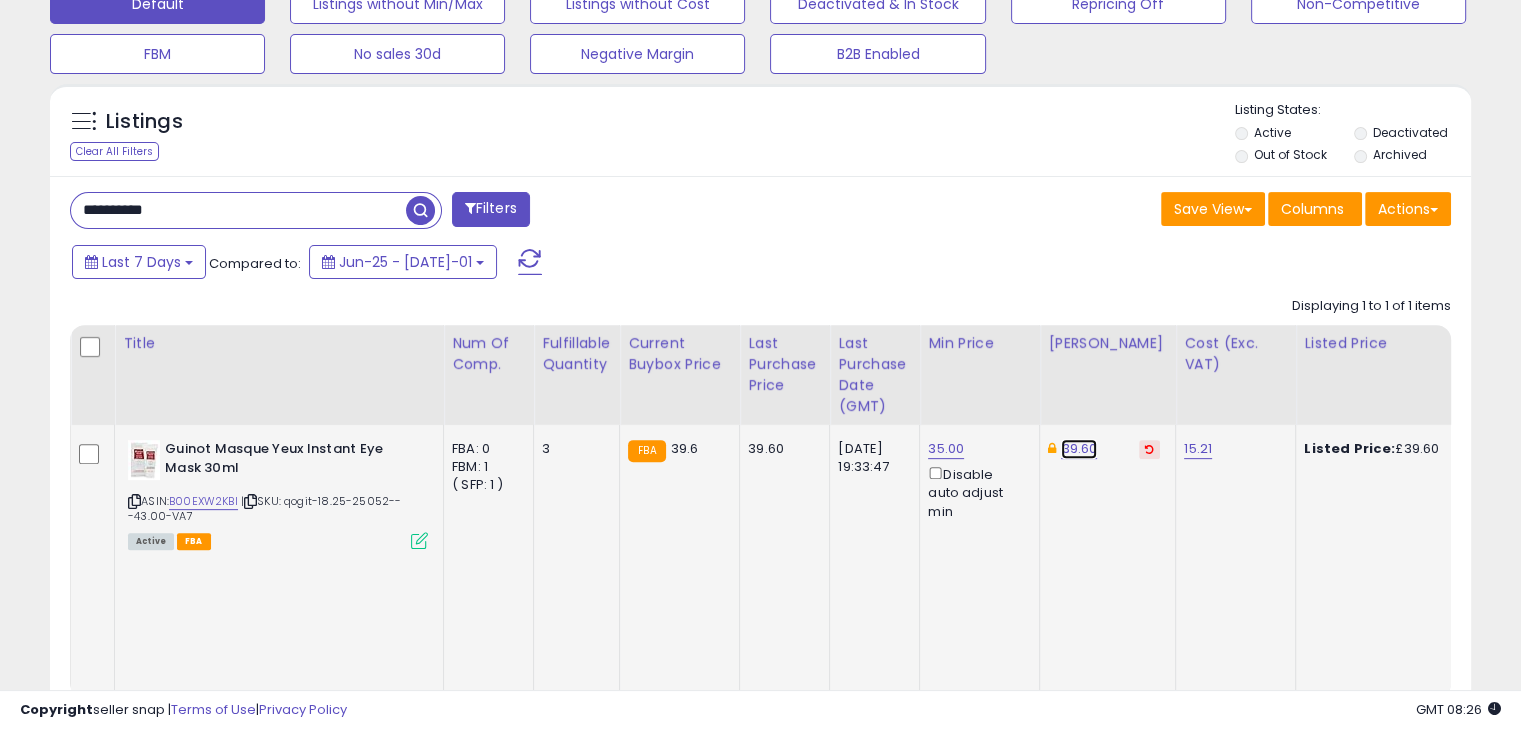 click on "39.60" at bounding box center (1079, 449) 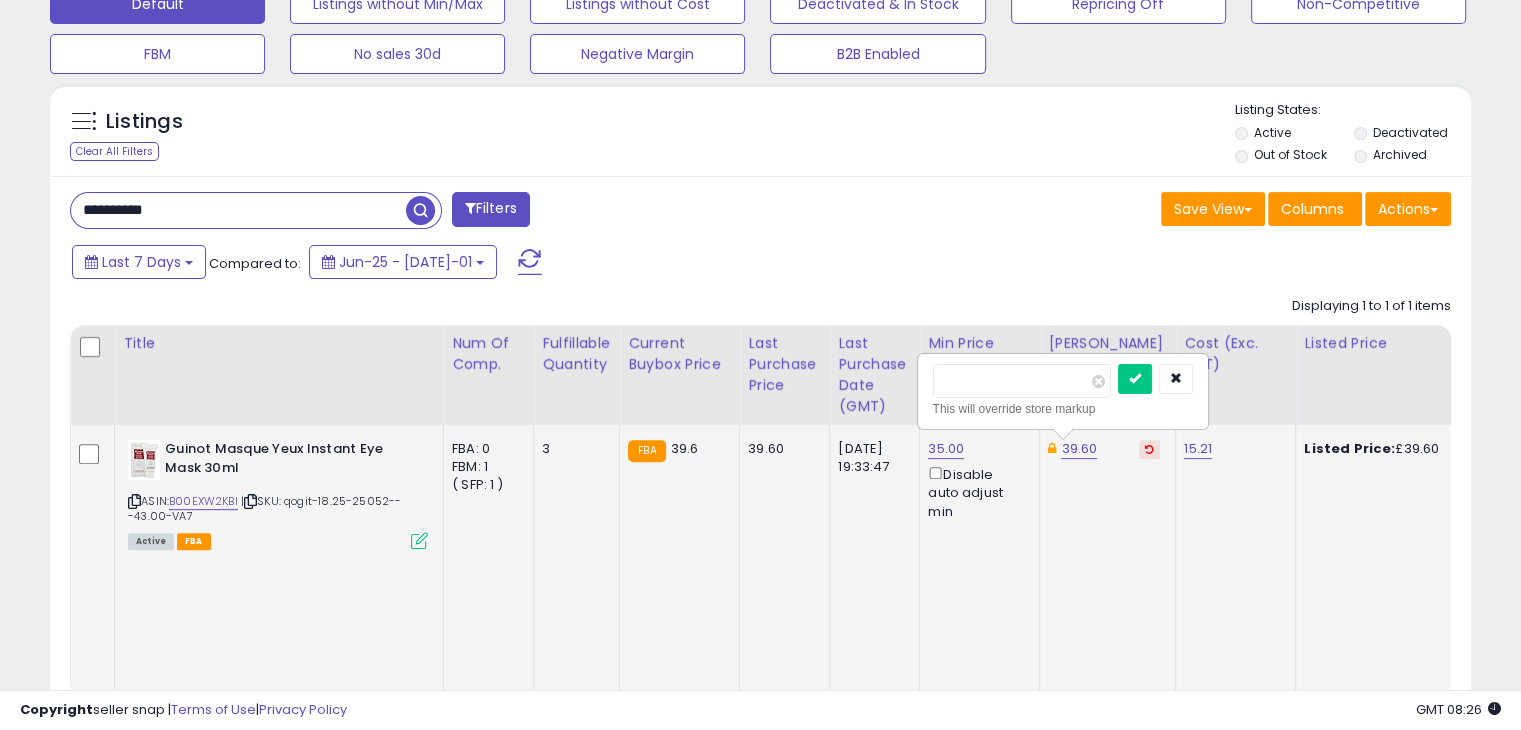 click at bounding box center (1149, 449) 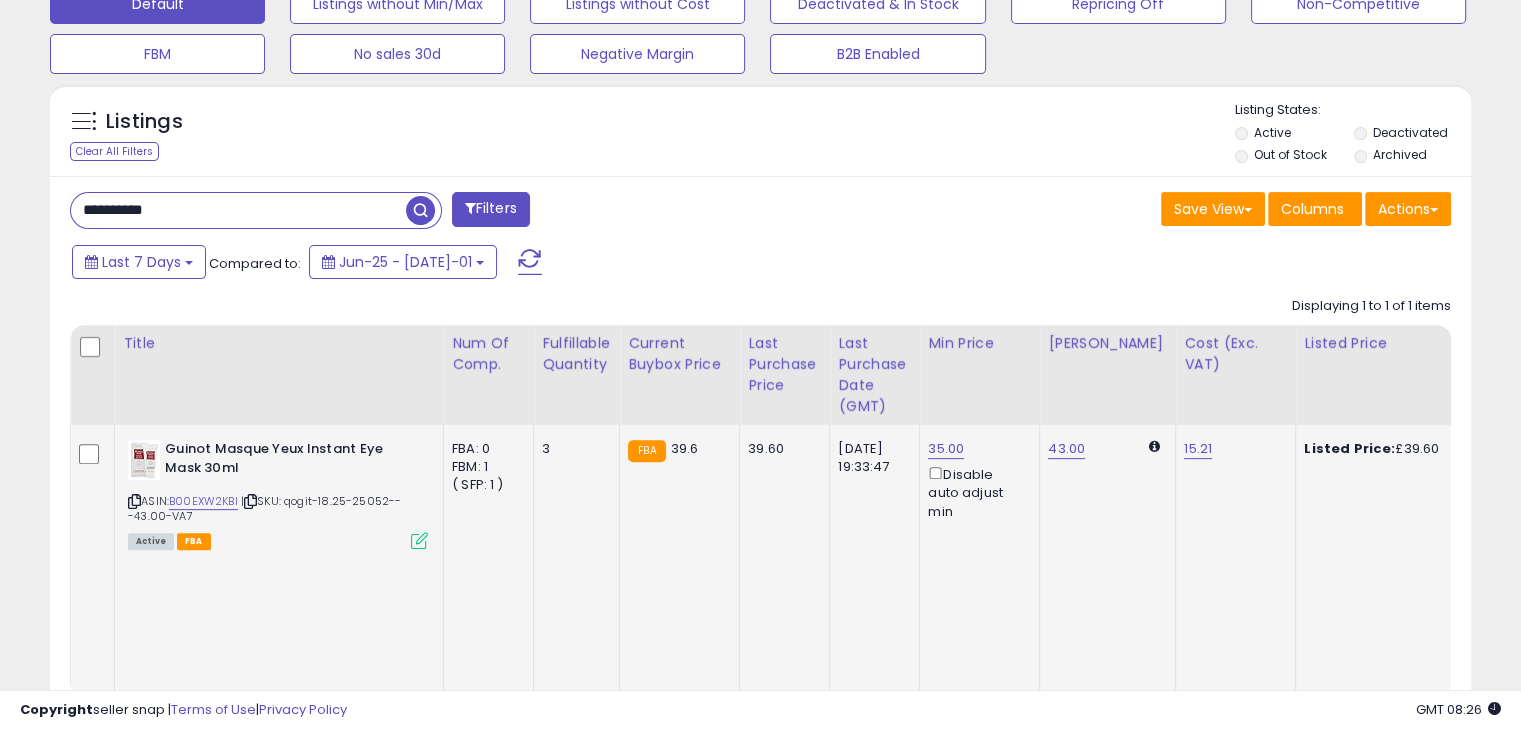 drag, startPoint x: 1134, startPoint y: 391, endPoint x: 1127, endPoint y: 433, distance: 42.579338 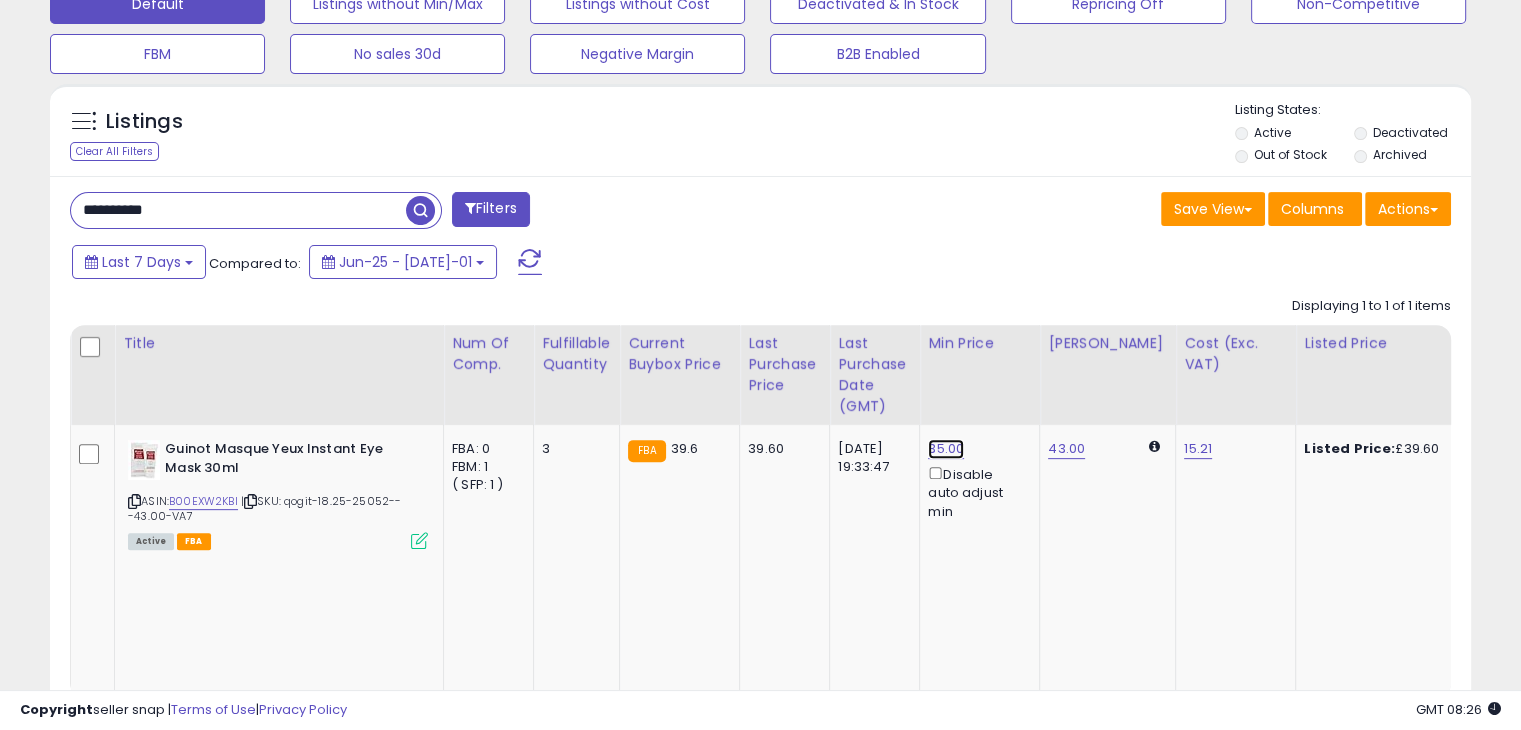 click on "35.00" at bounding box center [946, 449] 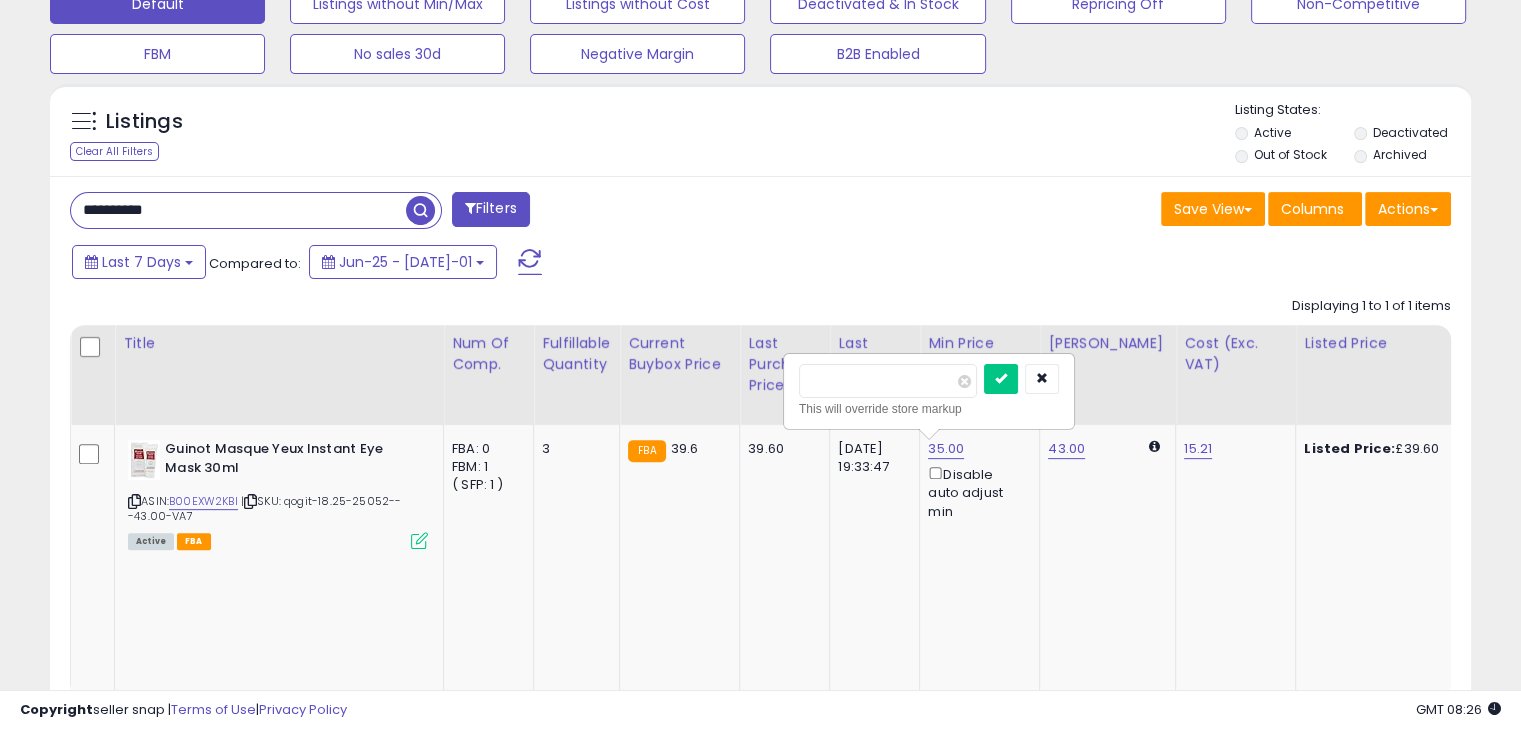 click on "*****" at bounding box center (888, 381) 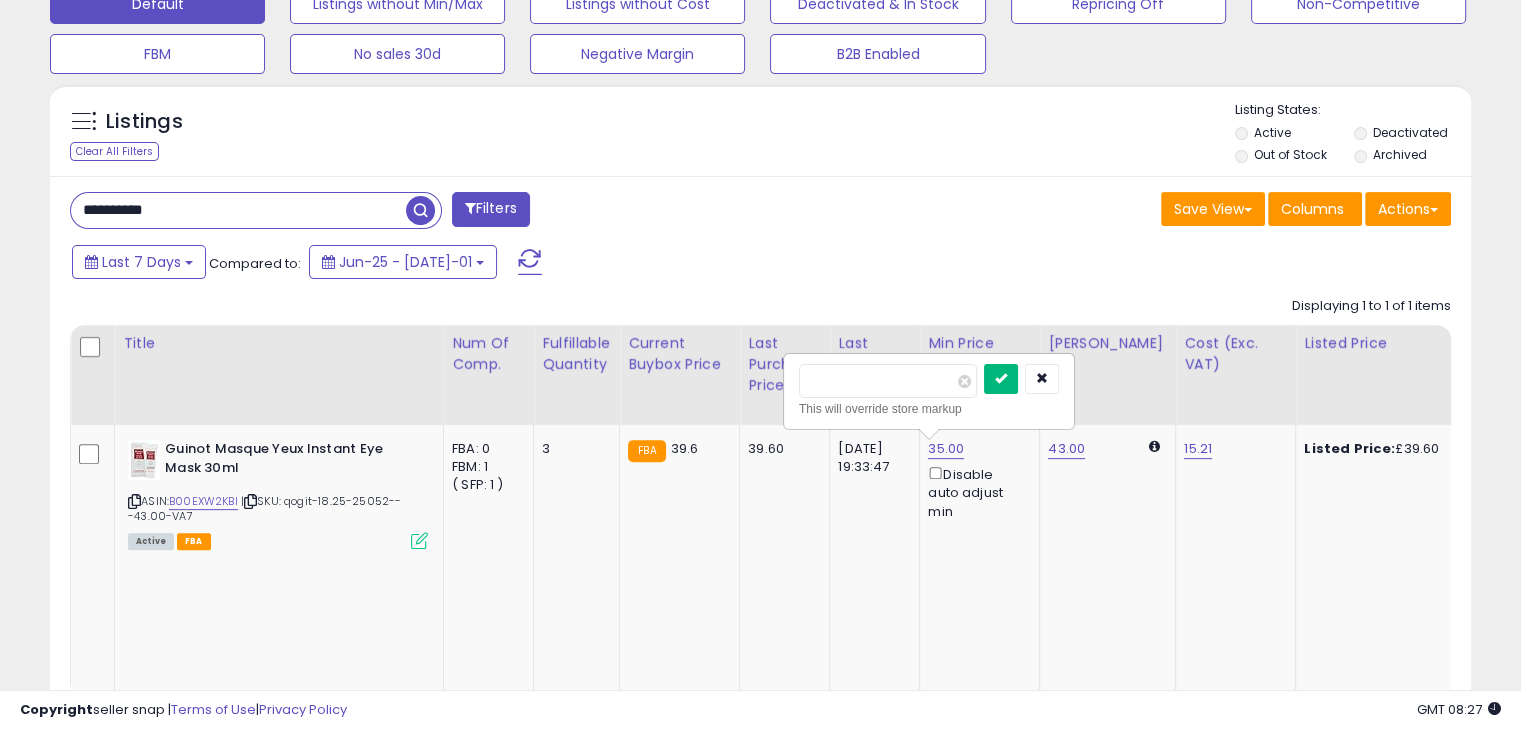 type on "*****" 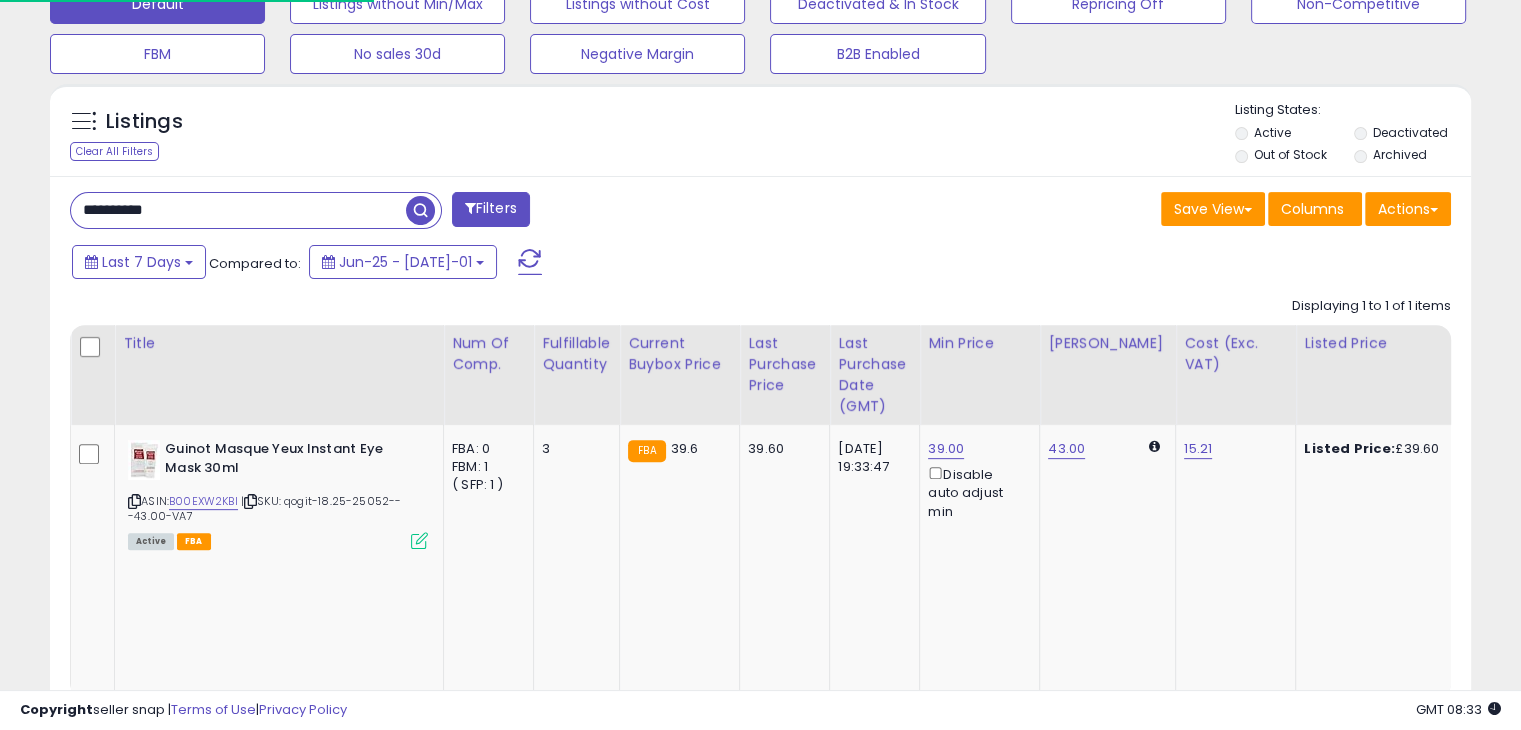click on "**********" at bounding box center [238, 210] 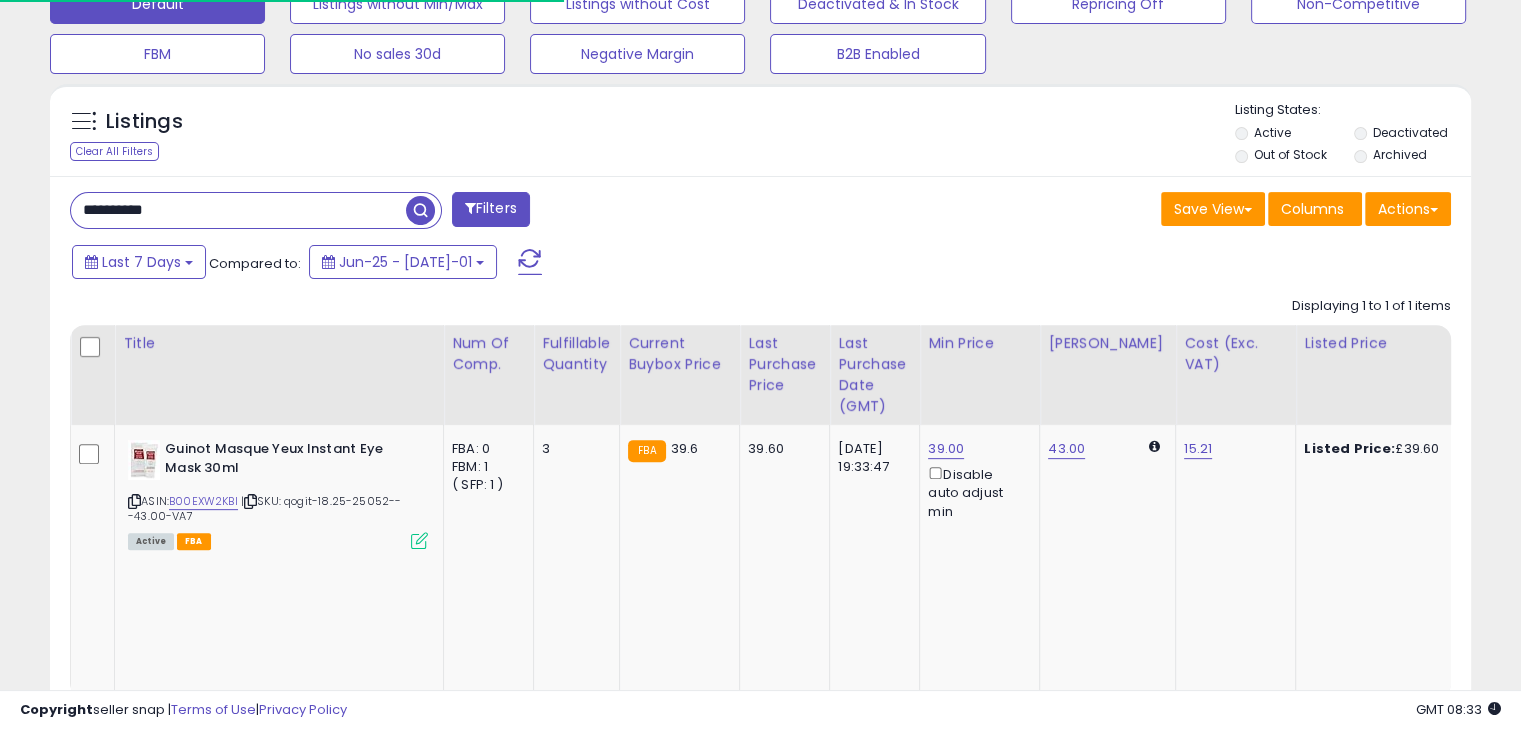 click on "**********" at bounding box center [238, 210] 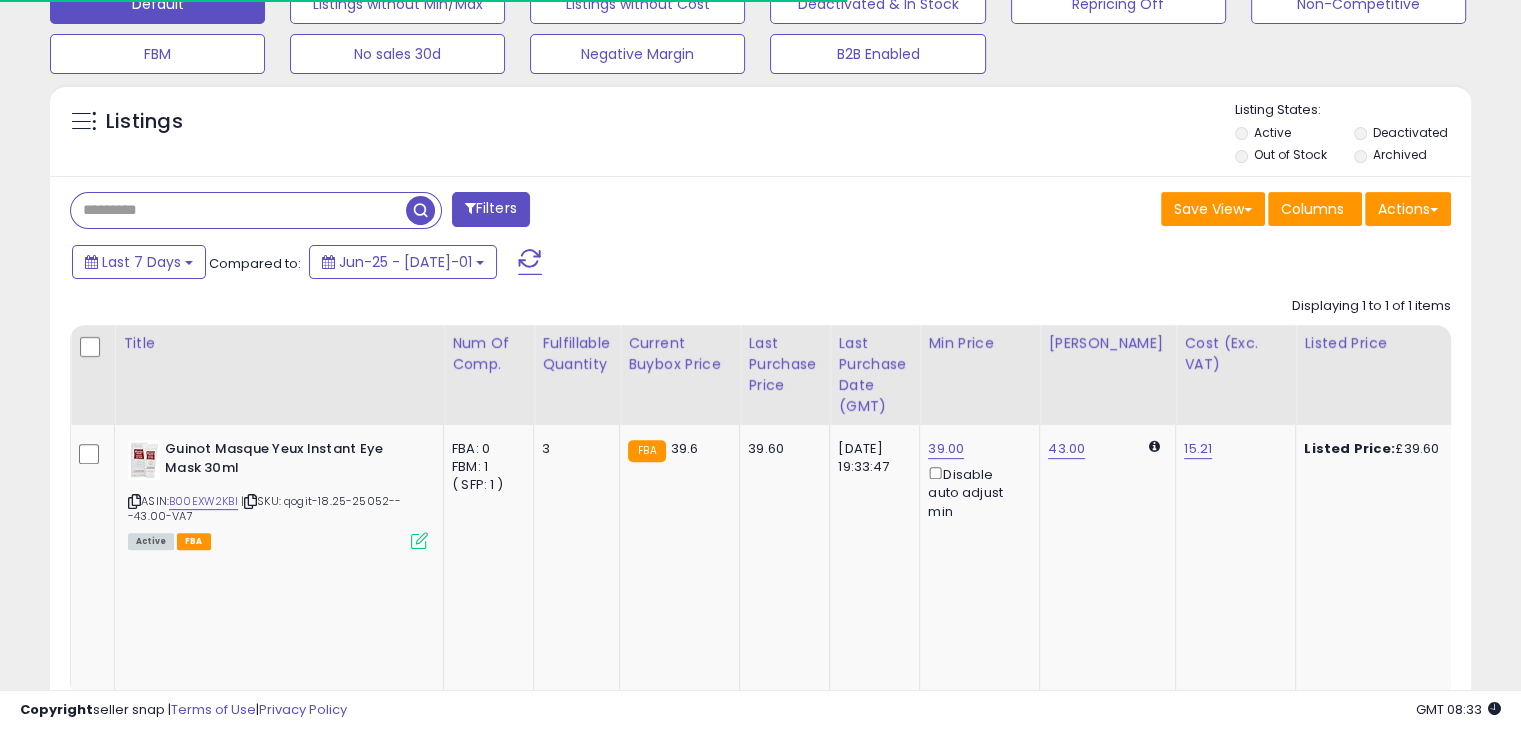 paste on "**********" 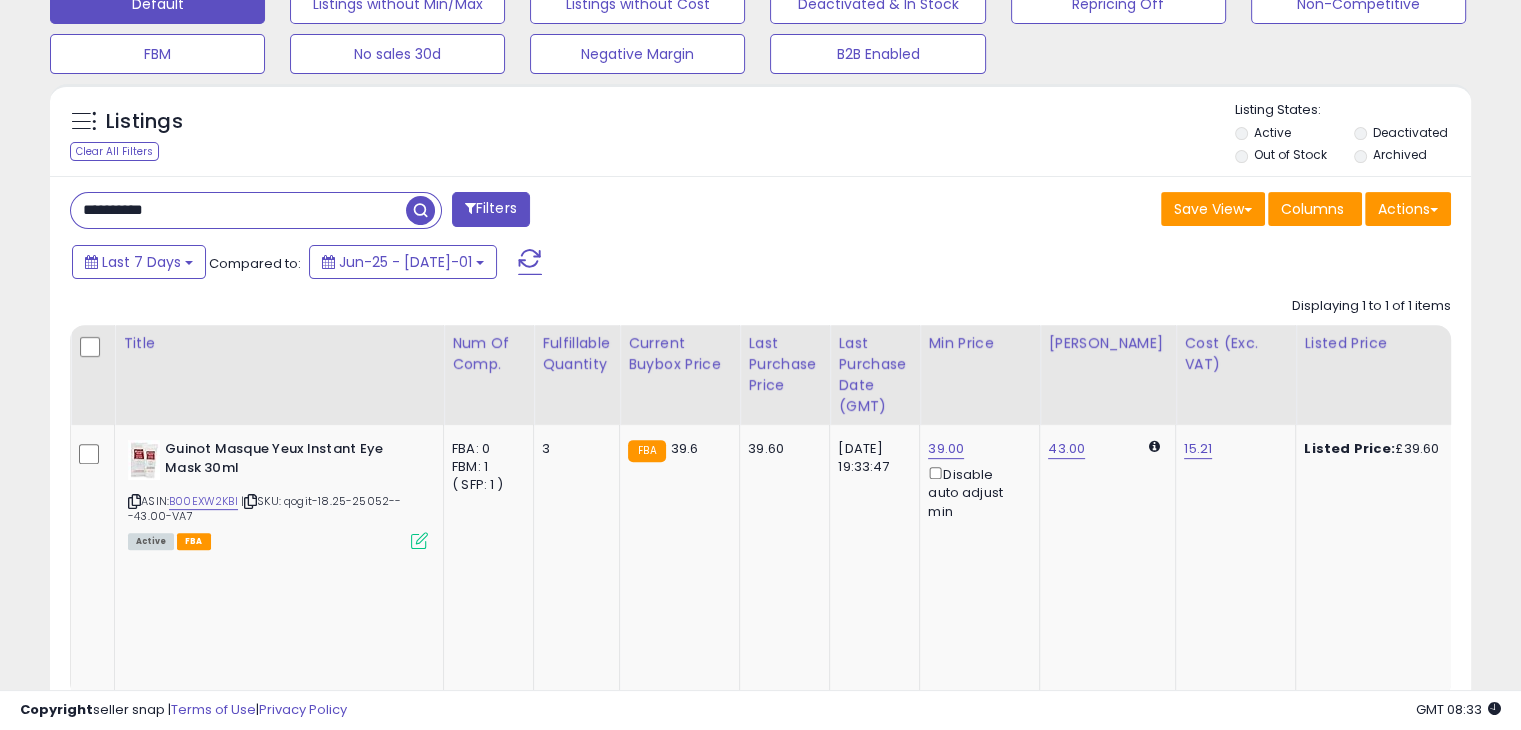 type on "**********" 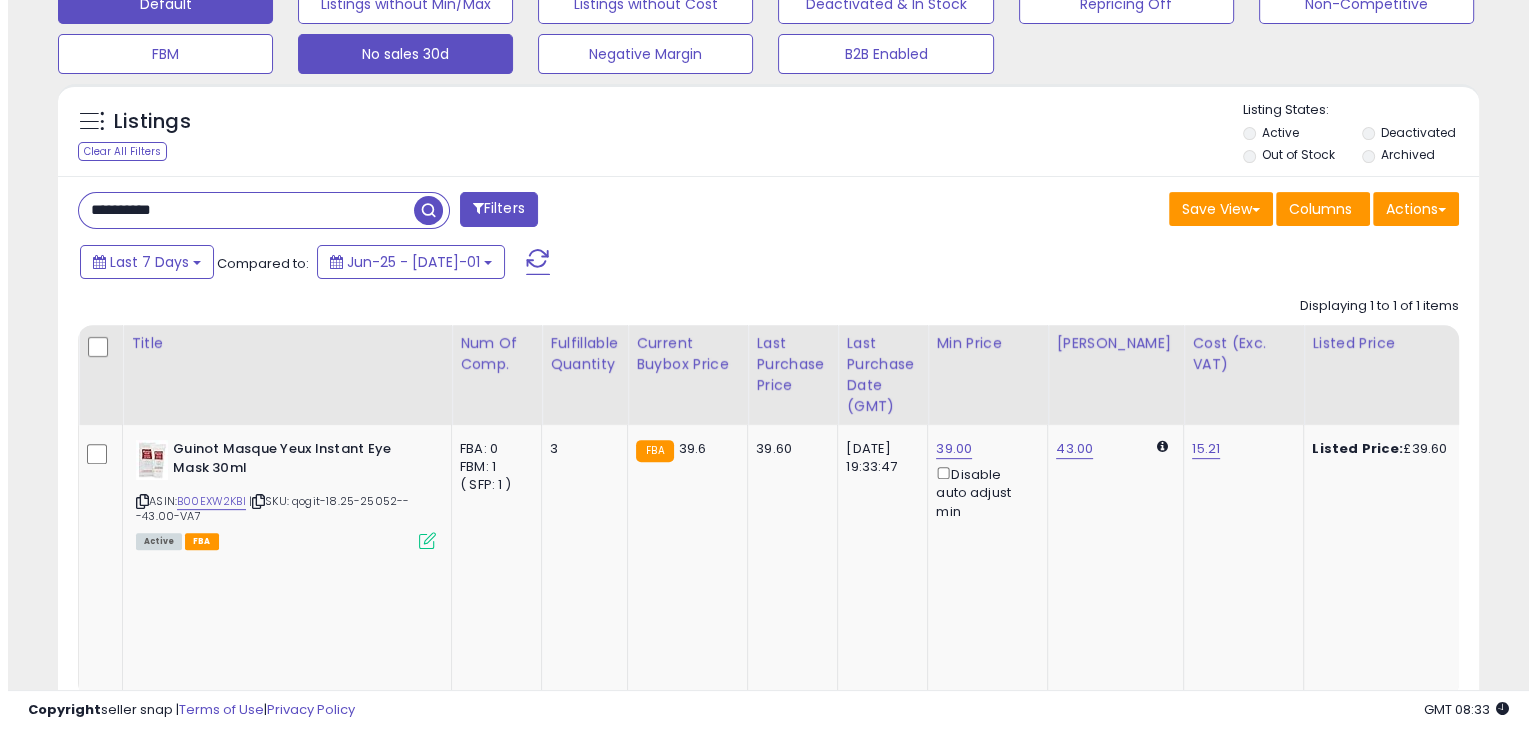 scroll, scrollTop: 510, scrollLeft: 0, axis: vertical 